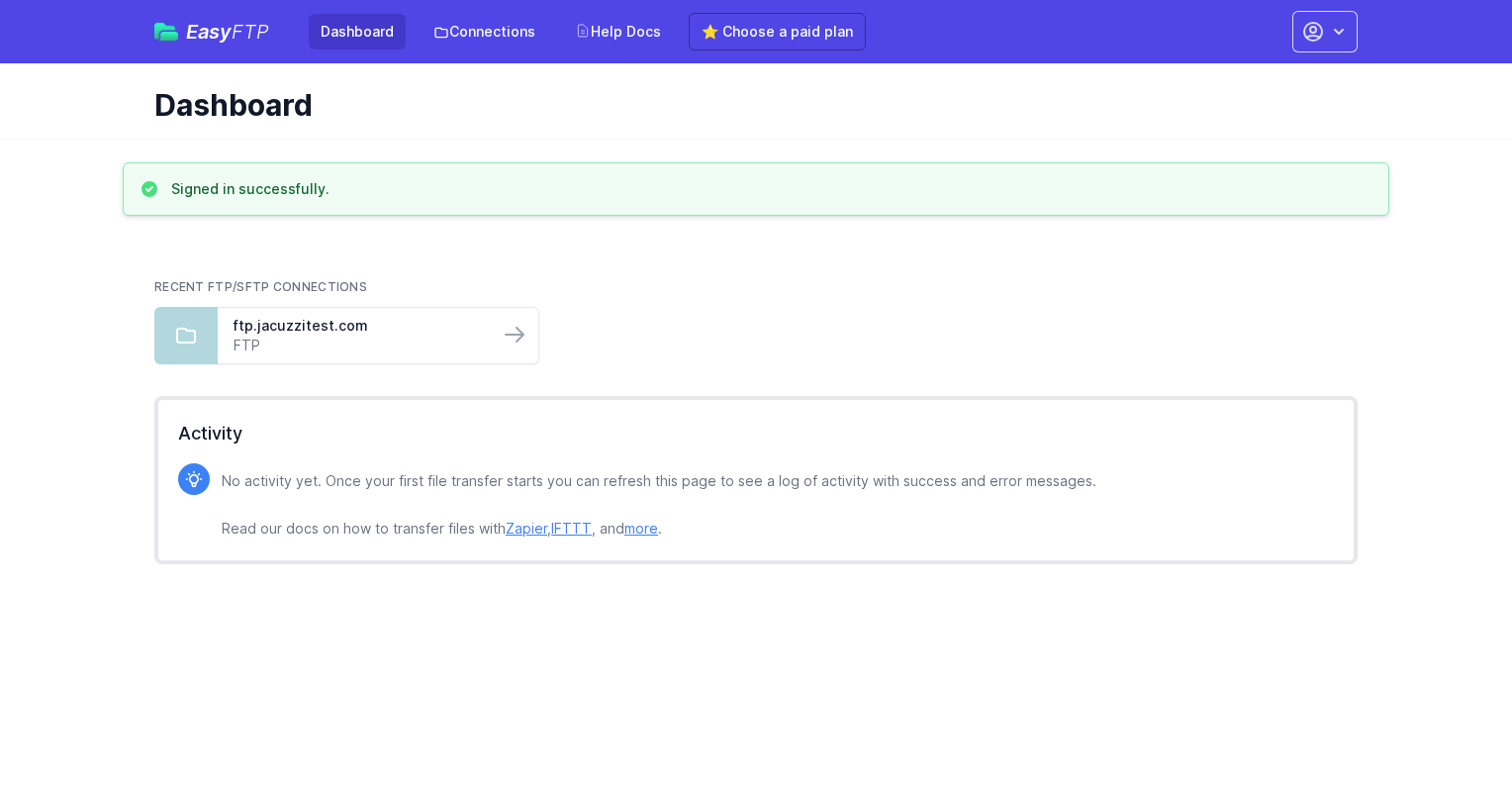 scroll, scrollTop: 0, scrollLeft: 0, axis: both 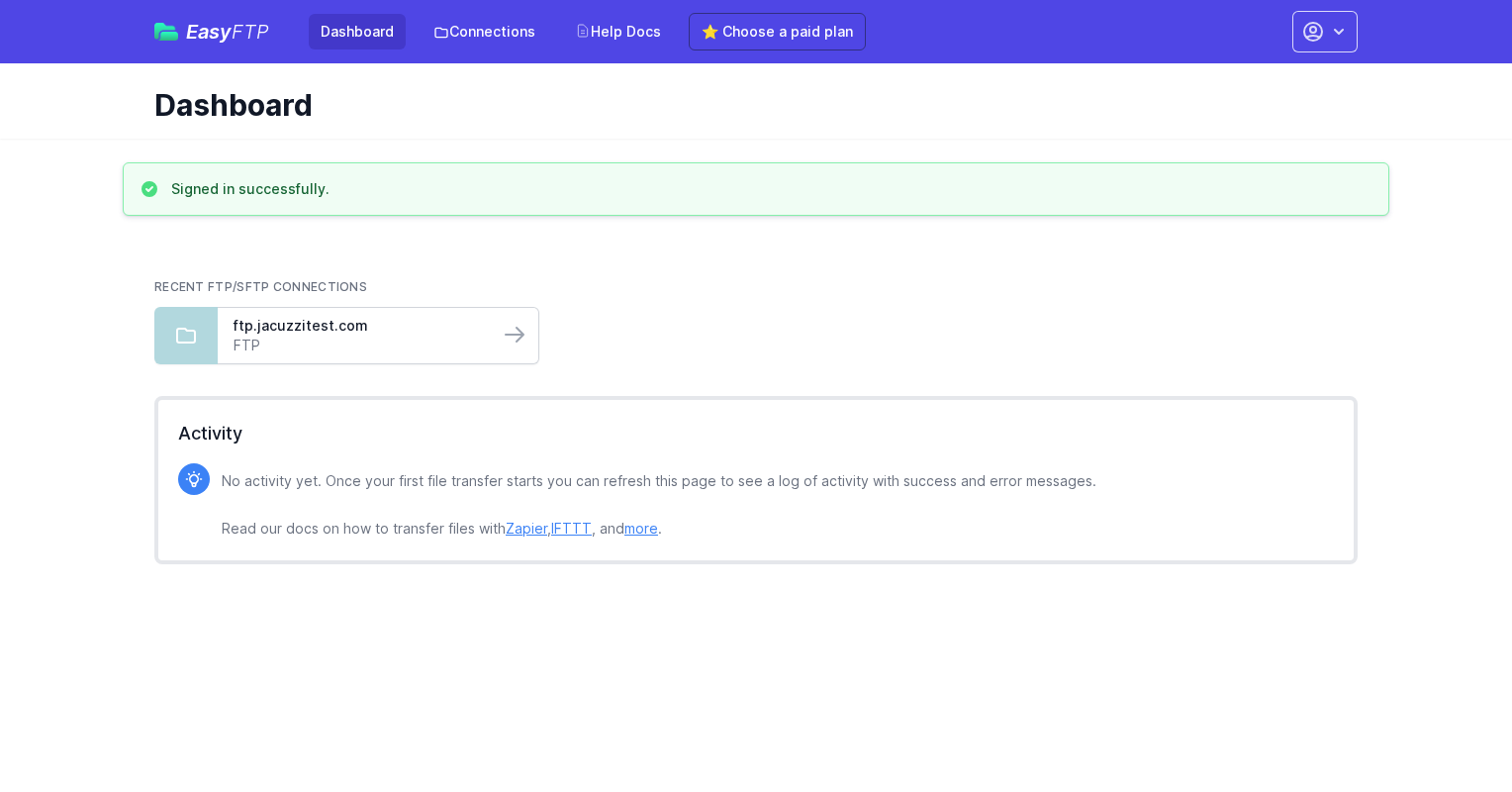 click on "FTP" at bounding box center [358, 346] 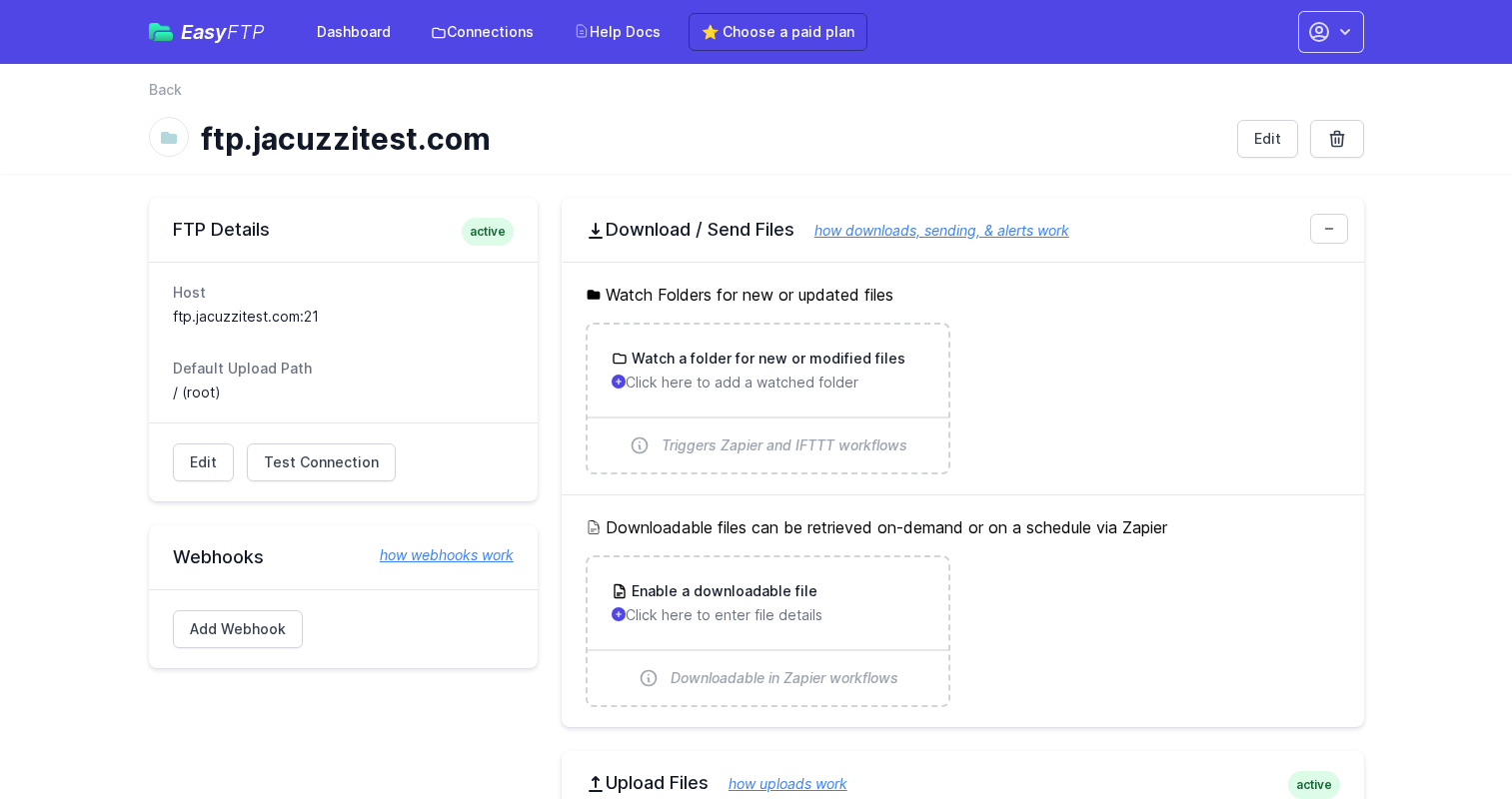 scroll, scrollTop: 0, scrollLeft: 0, axis: both 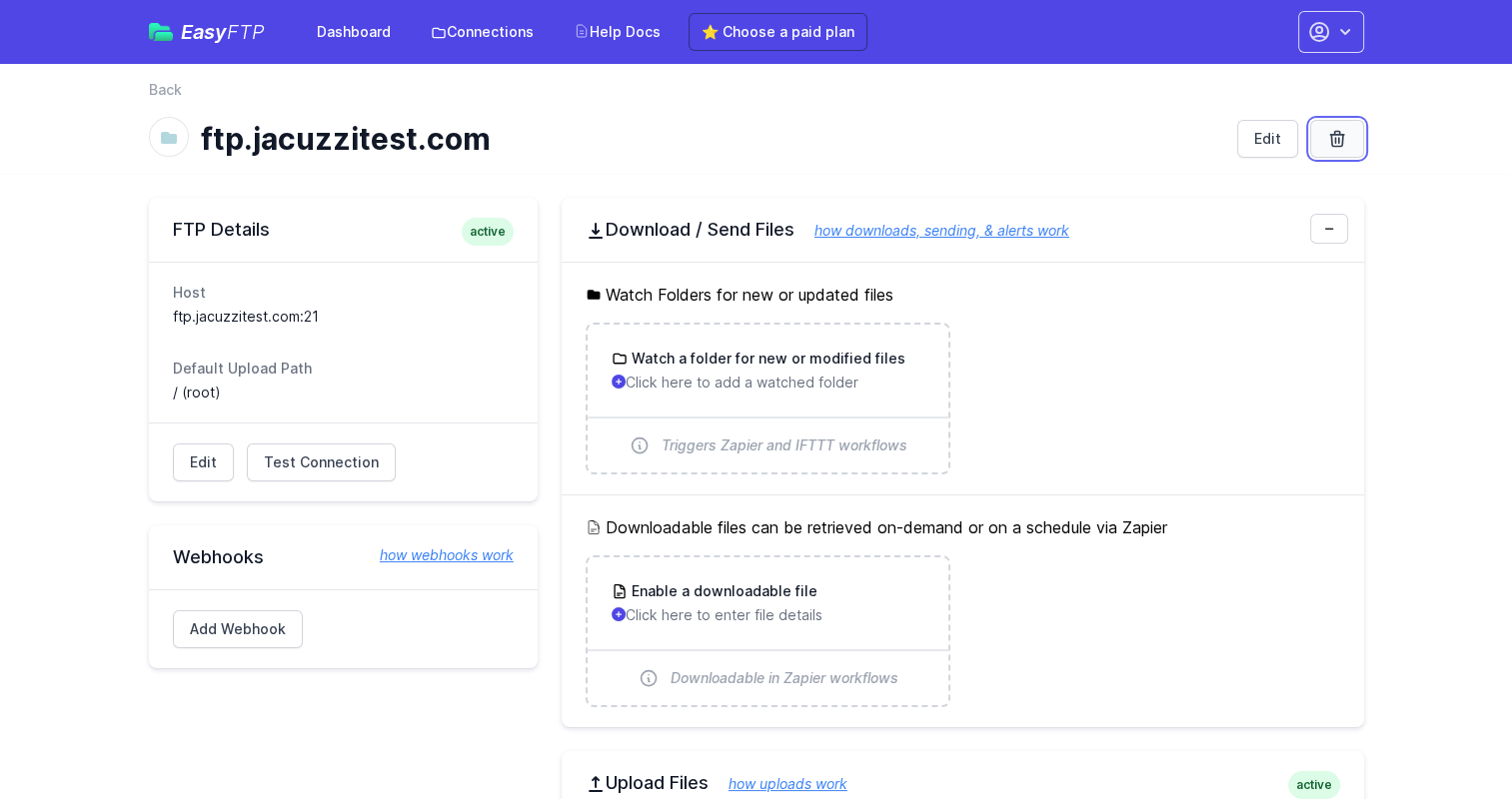 click at bounding box center (1337, 139) 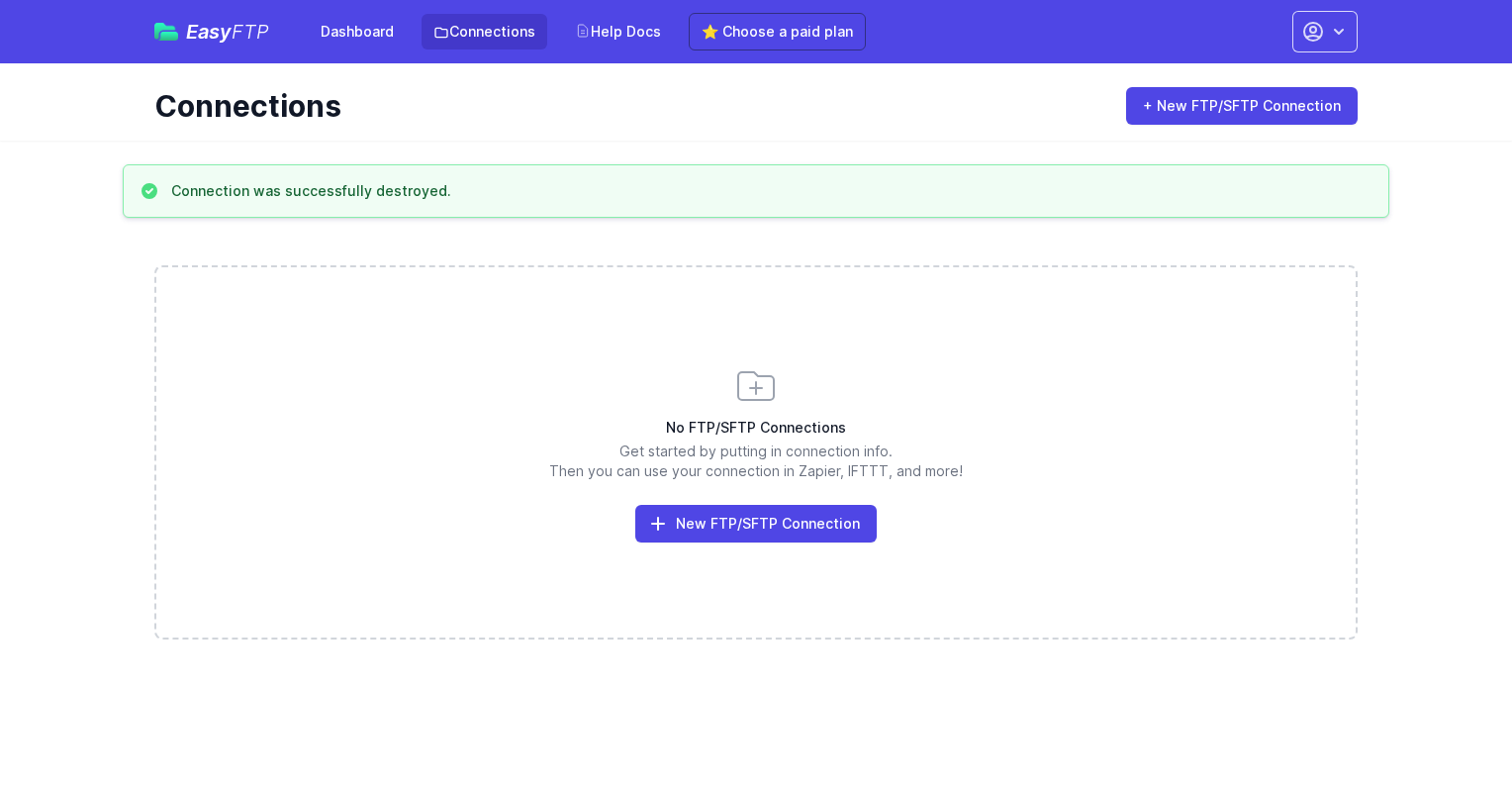 scroll, scrollTop: 0, scrollLeft: 0, axis: both 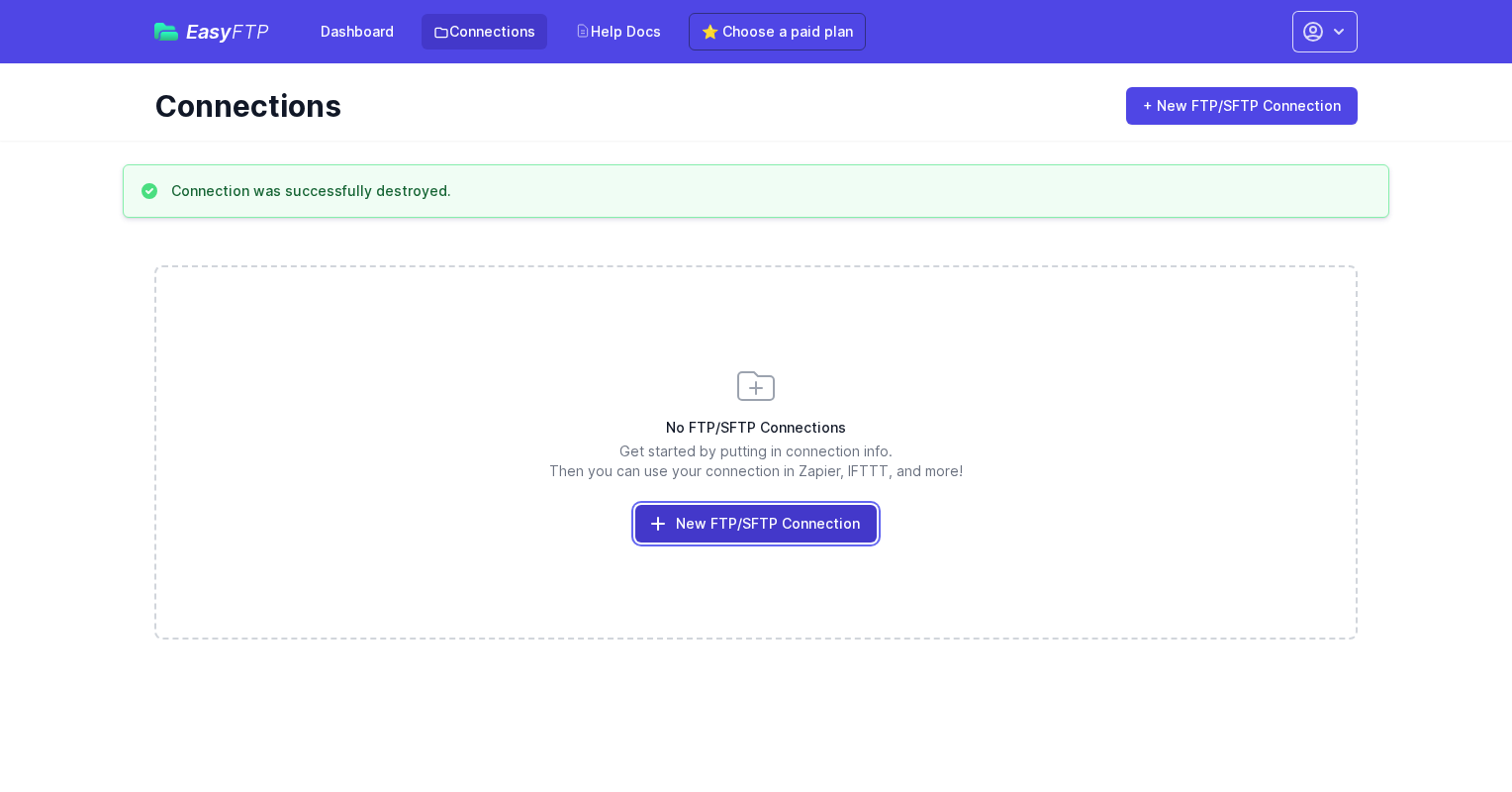 click on "New FTP/SFTP Connection" at bounding box center [756, 524] 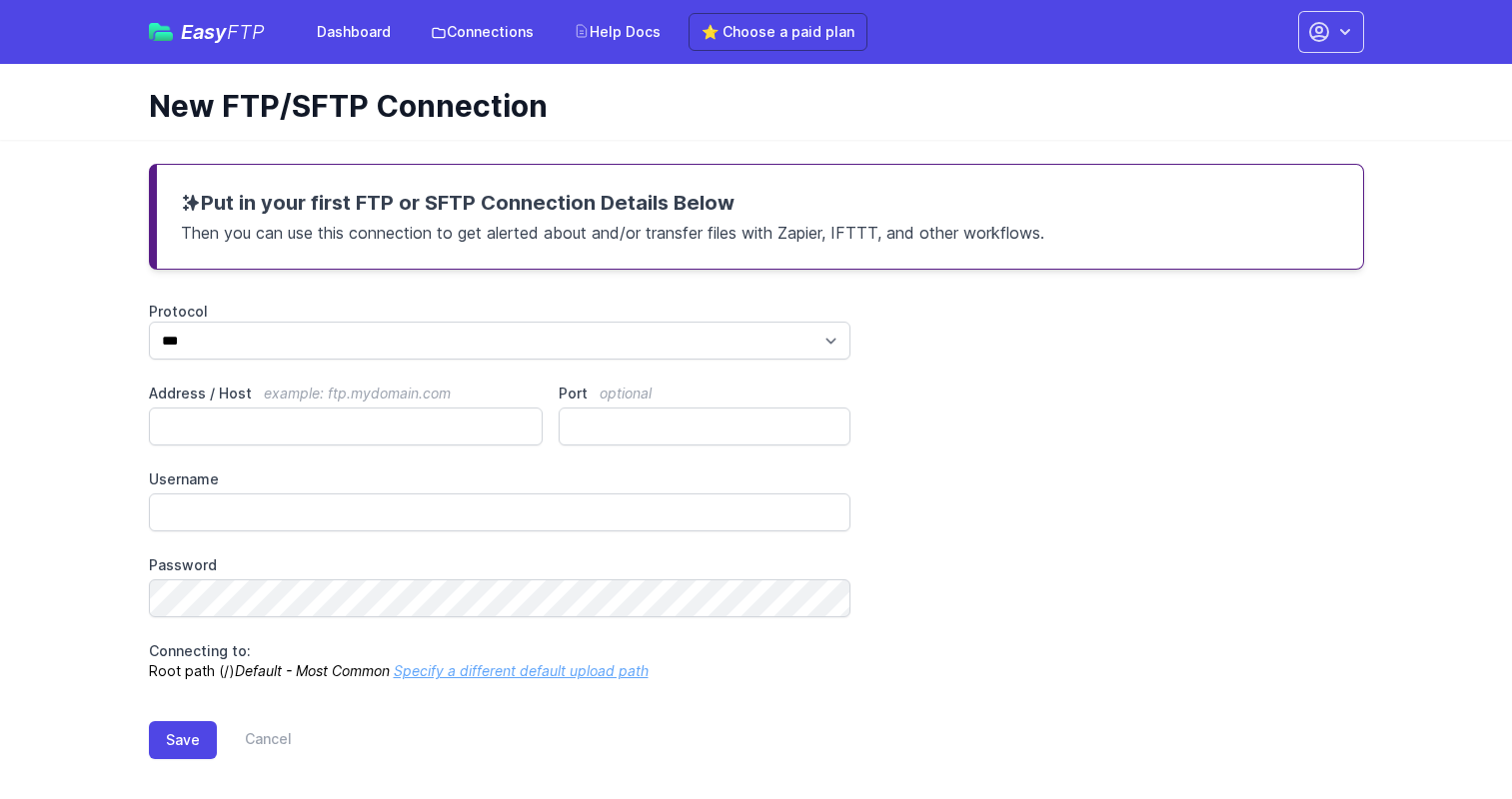scroll, scrollTop: 0, scrollLeft: 0, axis: both 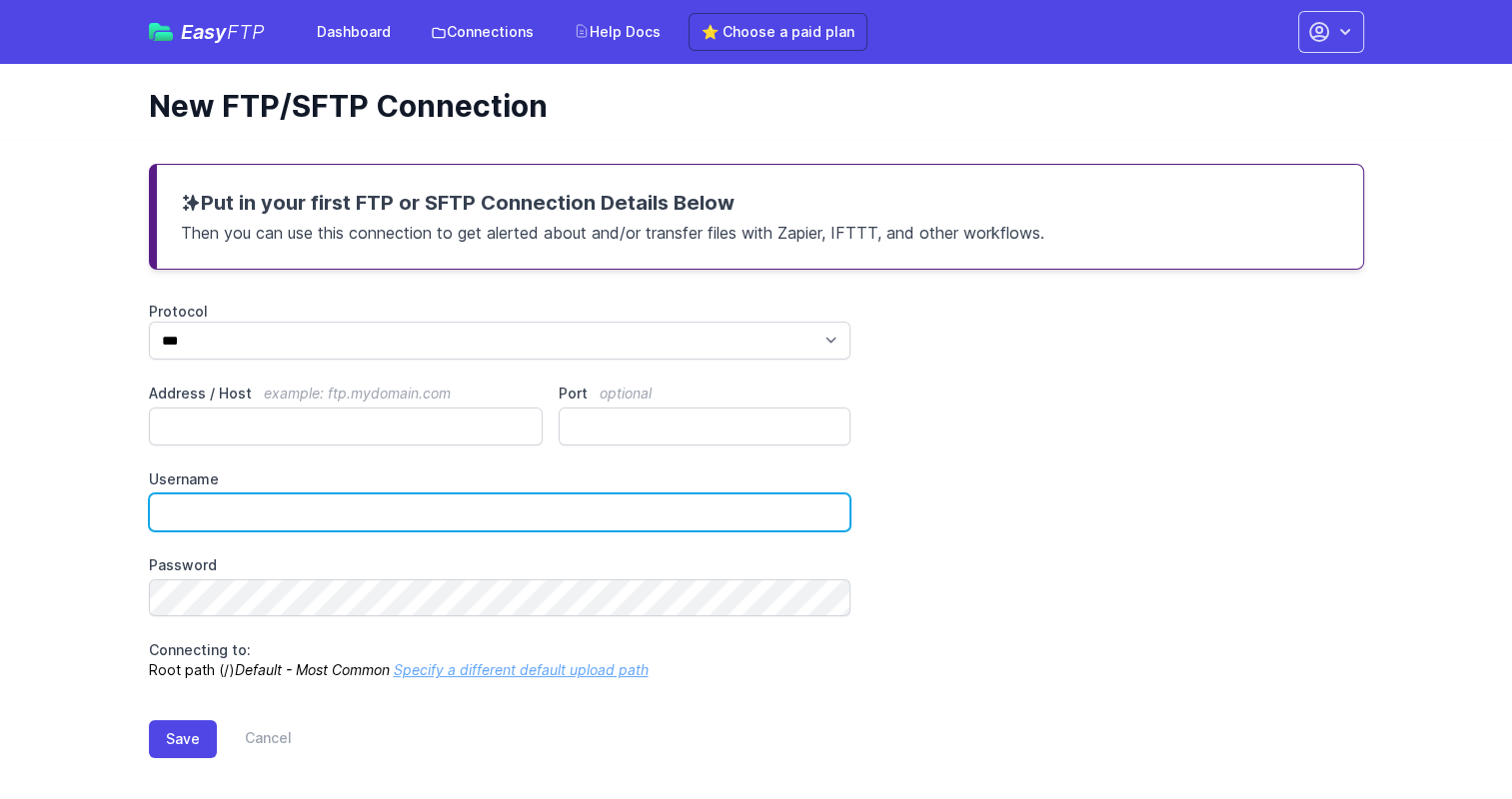 type on "**********" 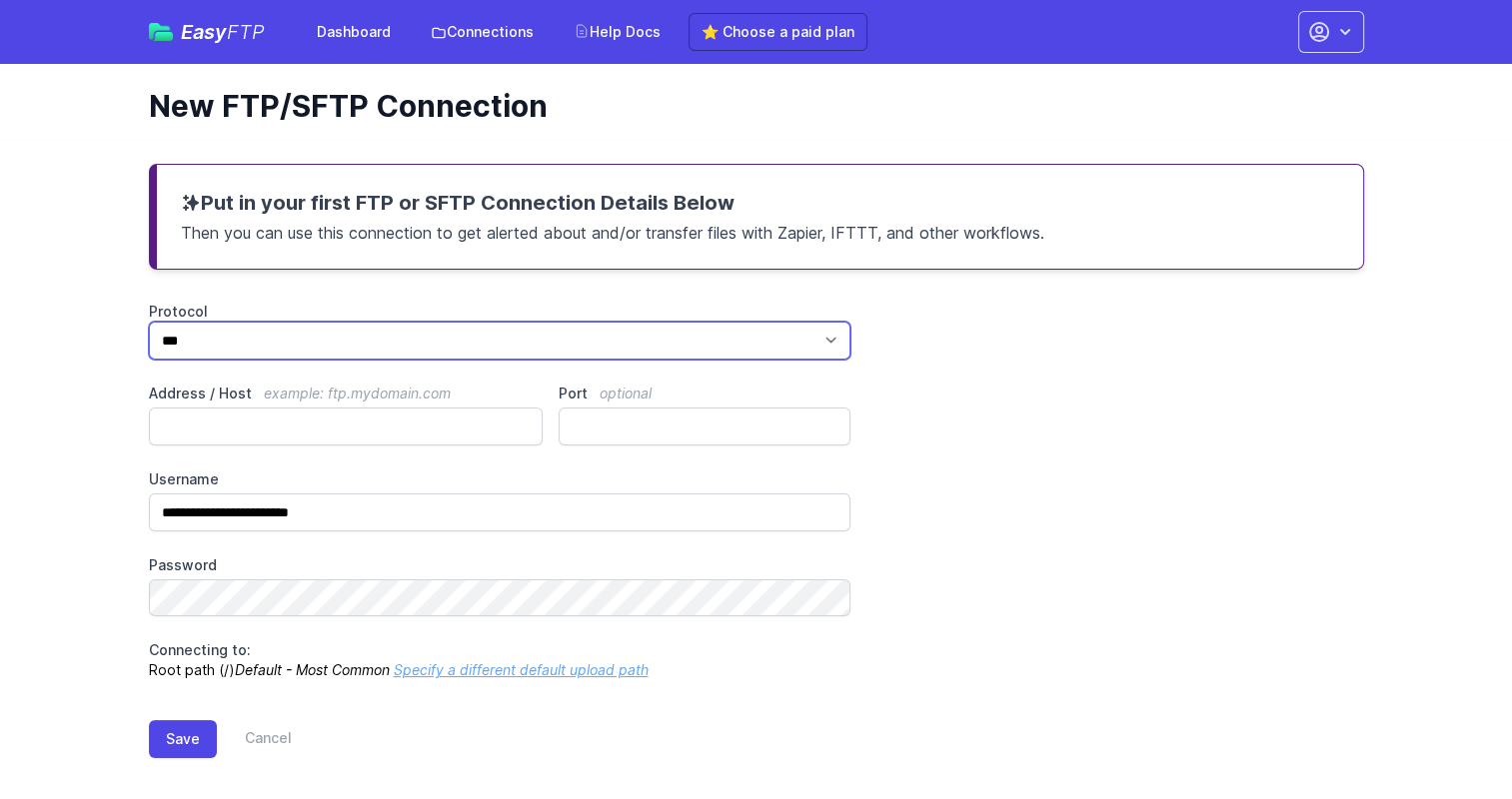 click on "***
****
****" at bounding box center (500, 341) 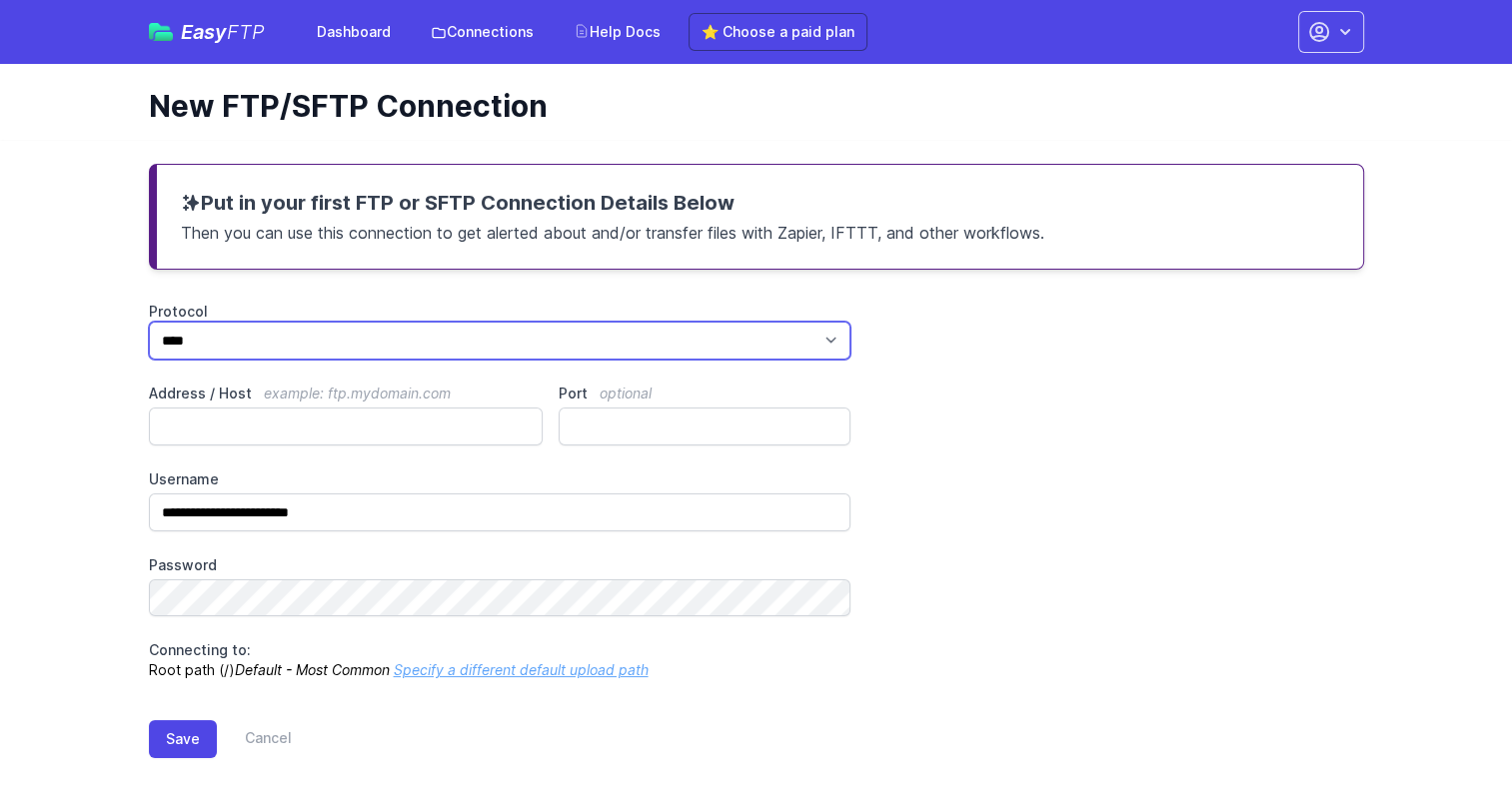 click on "***
****
****" at bounding box center [500, 341] 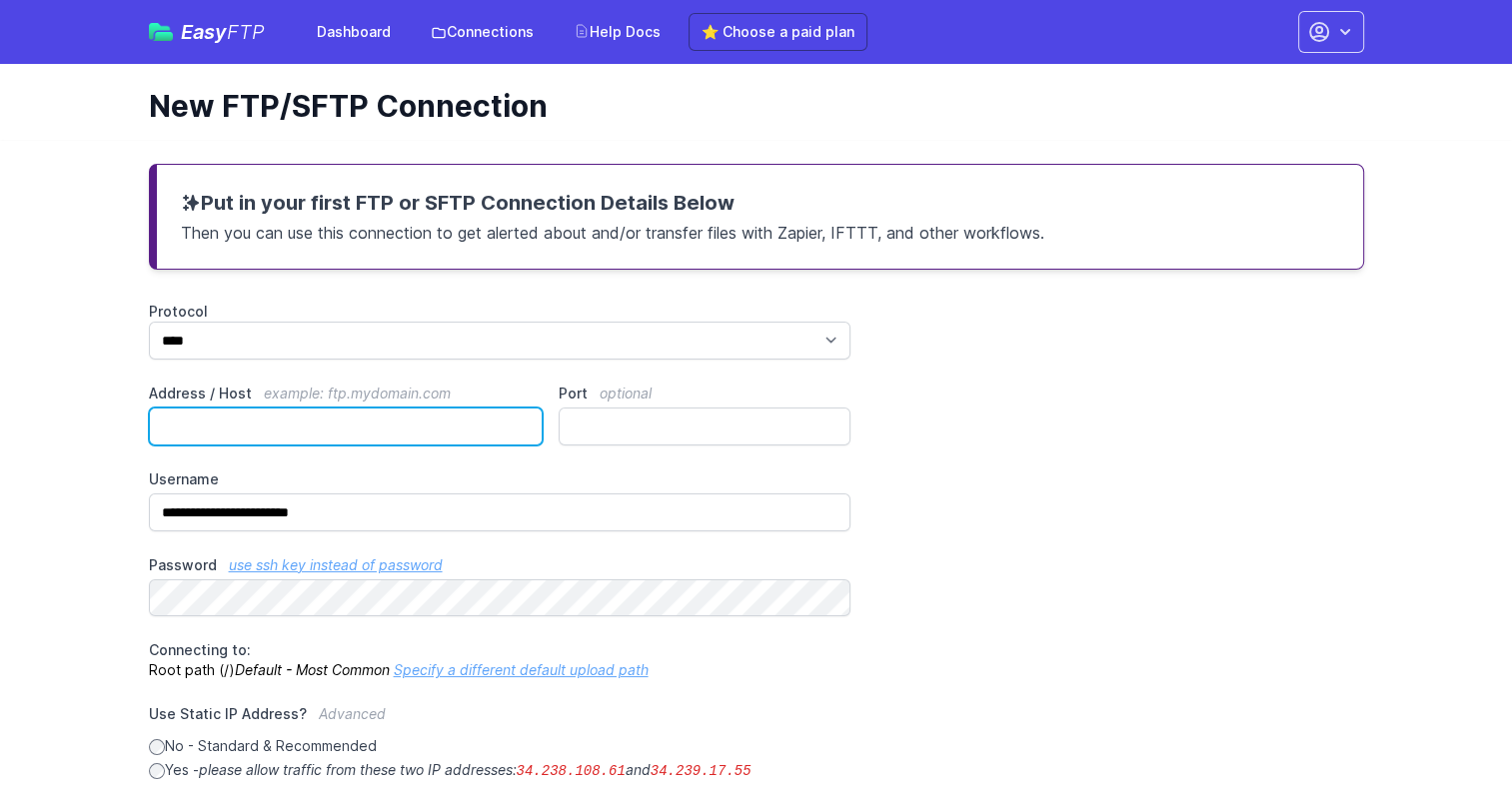 click on "Address / Host  example: ftp.mydomain.com" at bounding box center [346, 426] 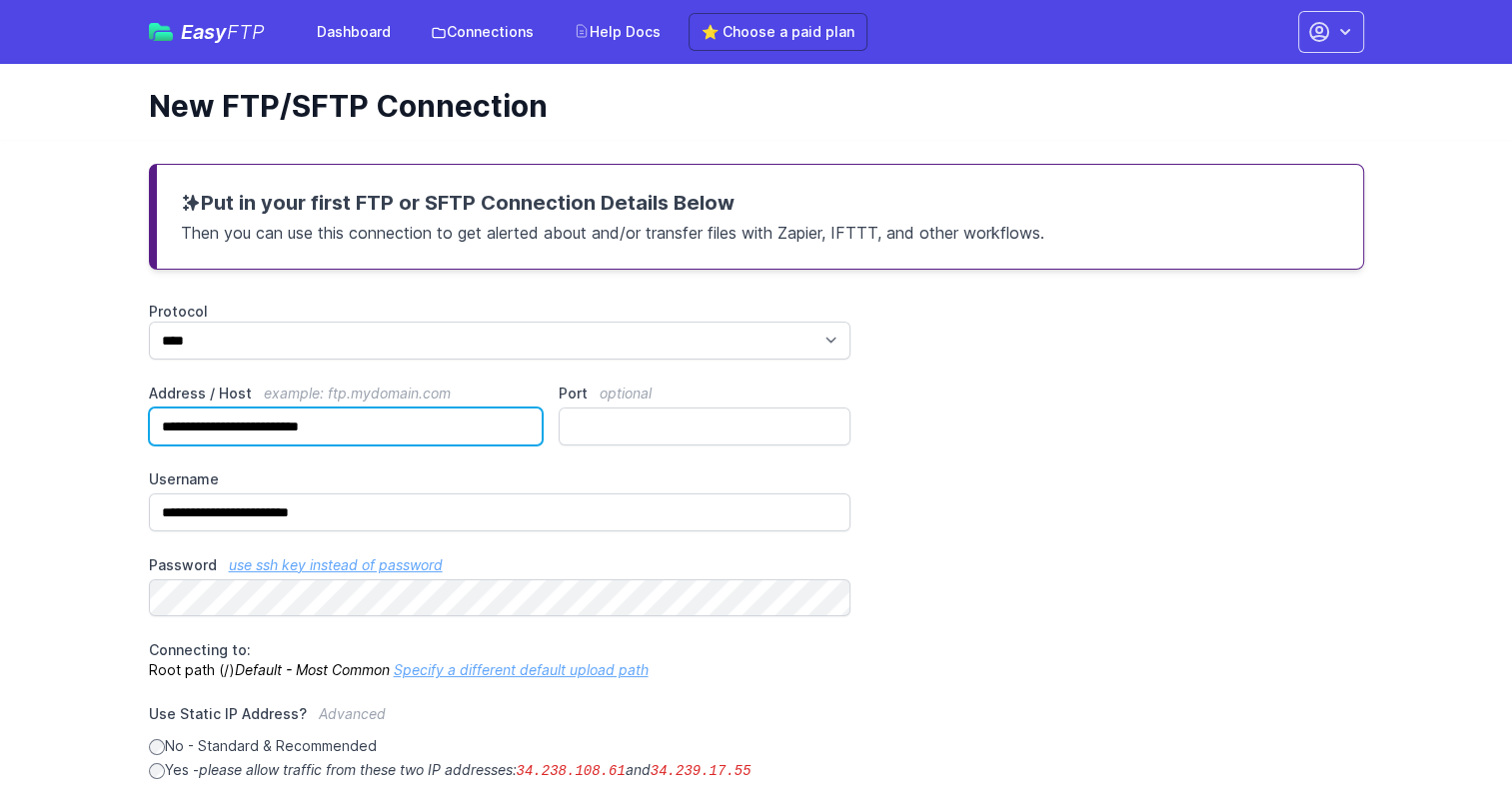 type on "**********" 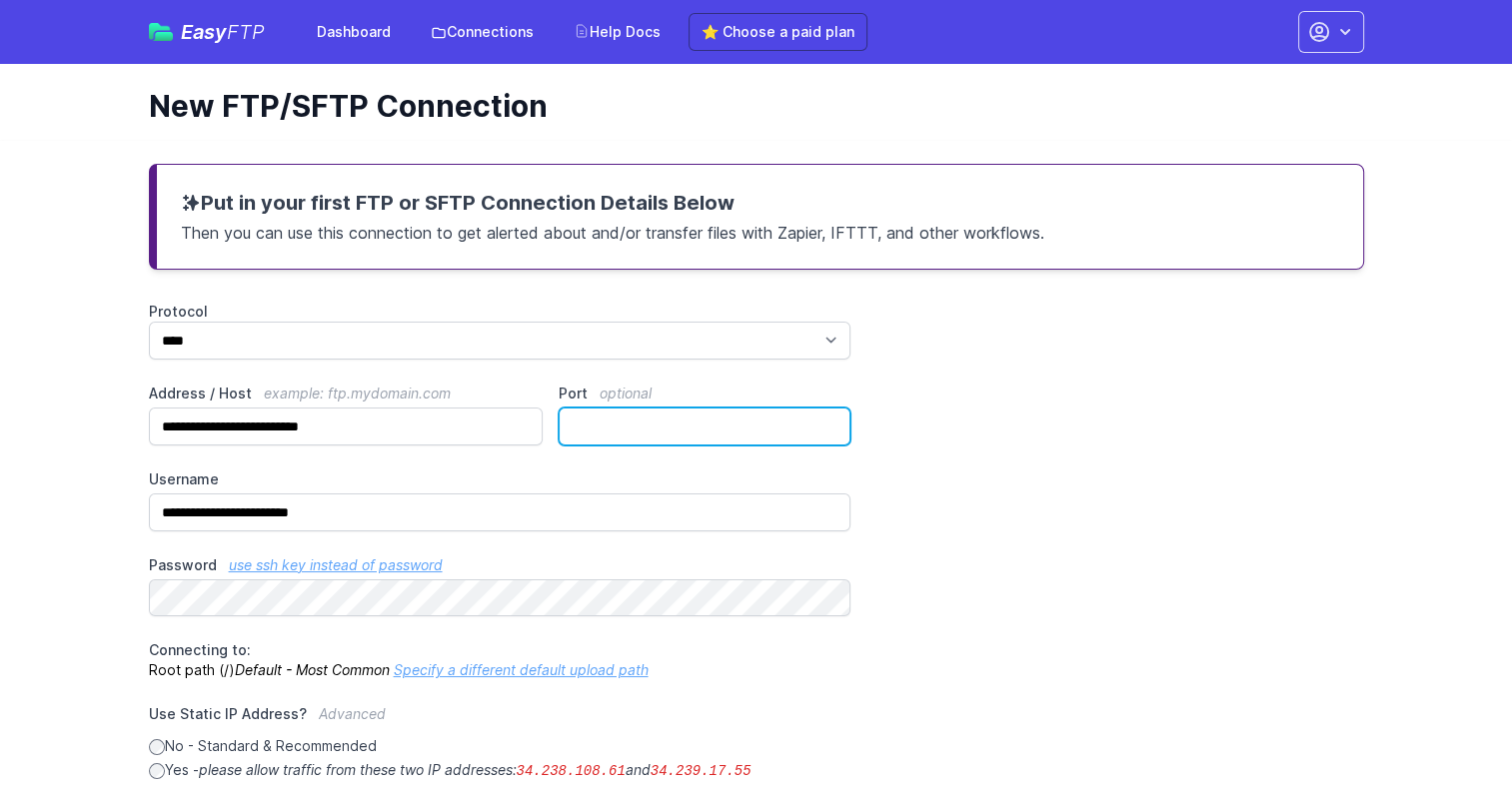 click on "Port  optional" at bounding box center (705, 426) 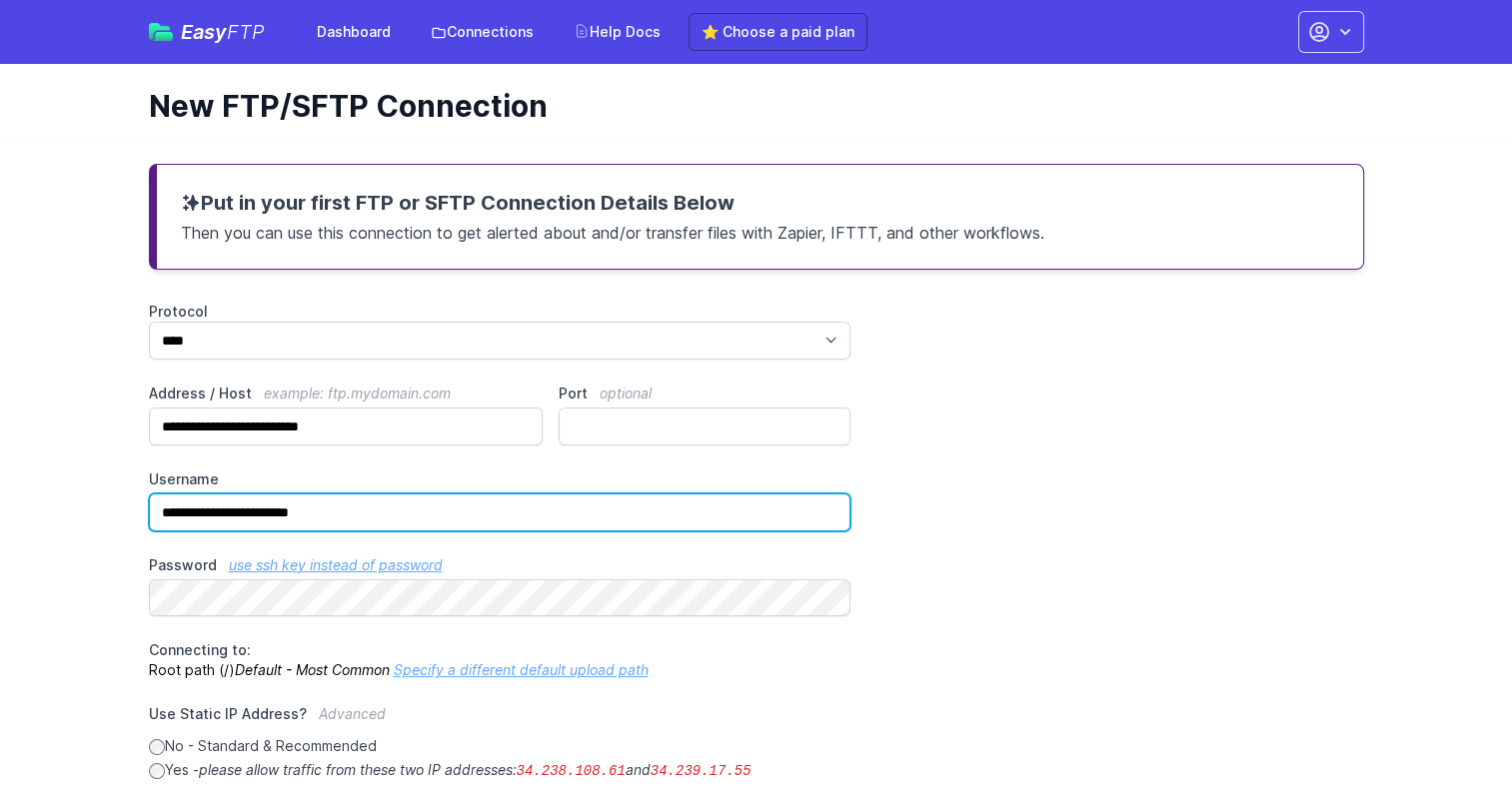 drag, startPoint x: 497, startPoint y: 517, endPoint x: 112, endPoint y: 503, distance: 385.25446 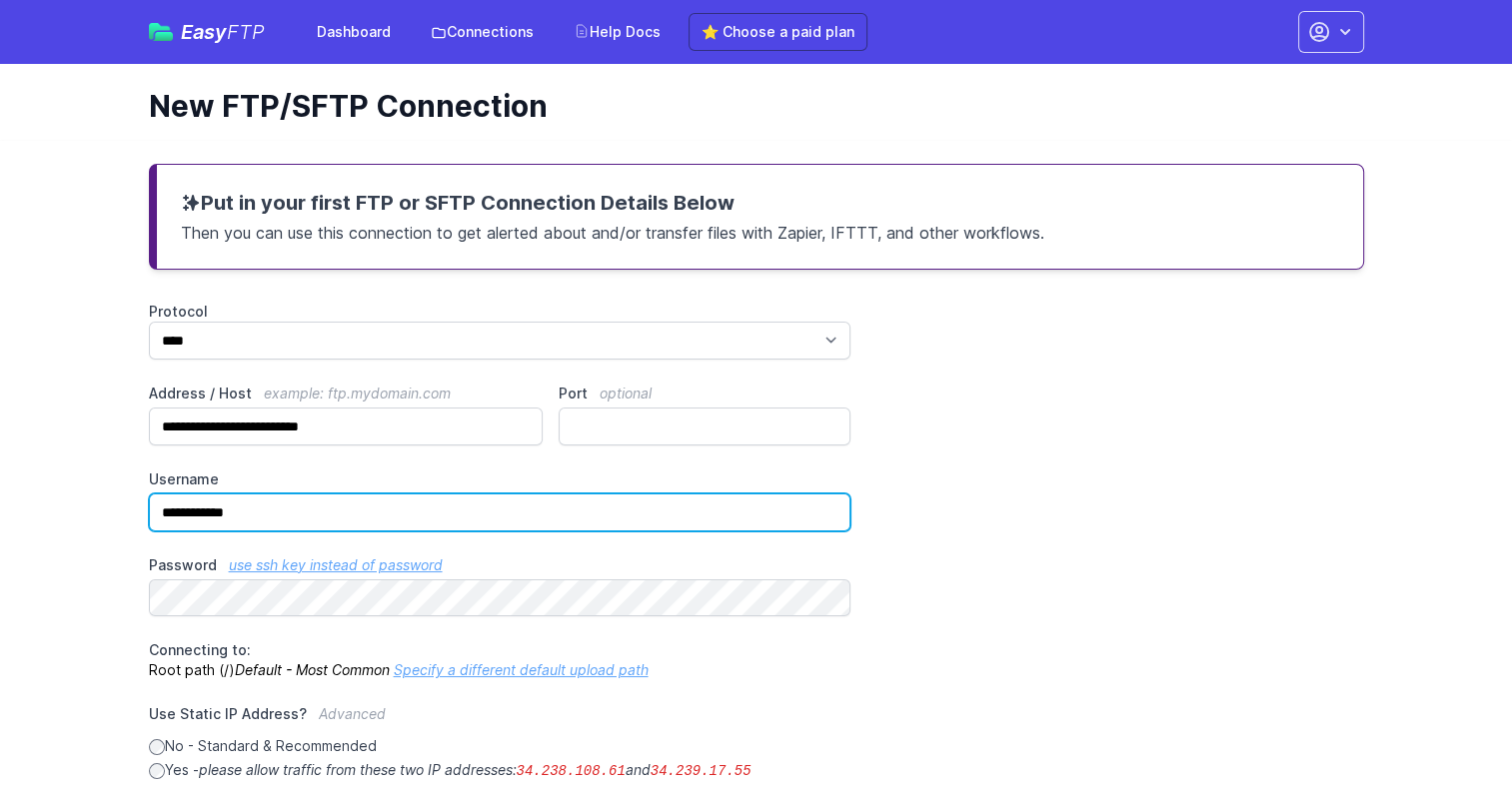 type on "**********" 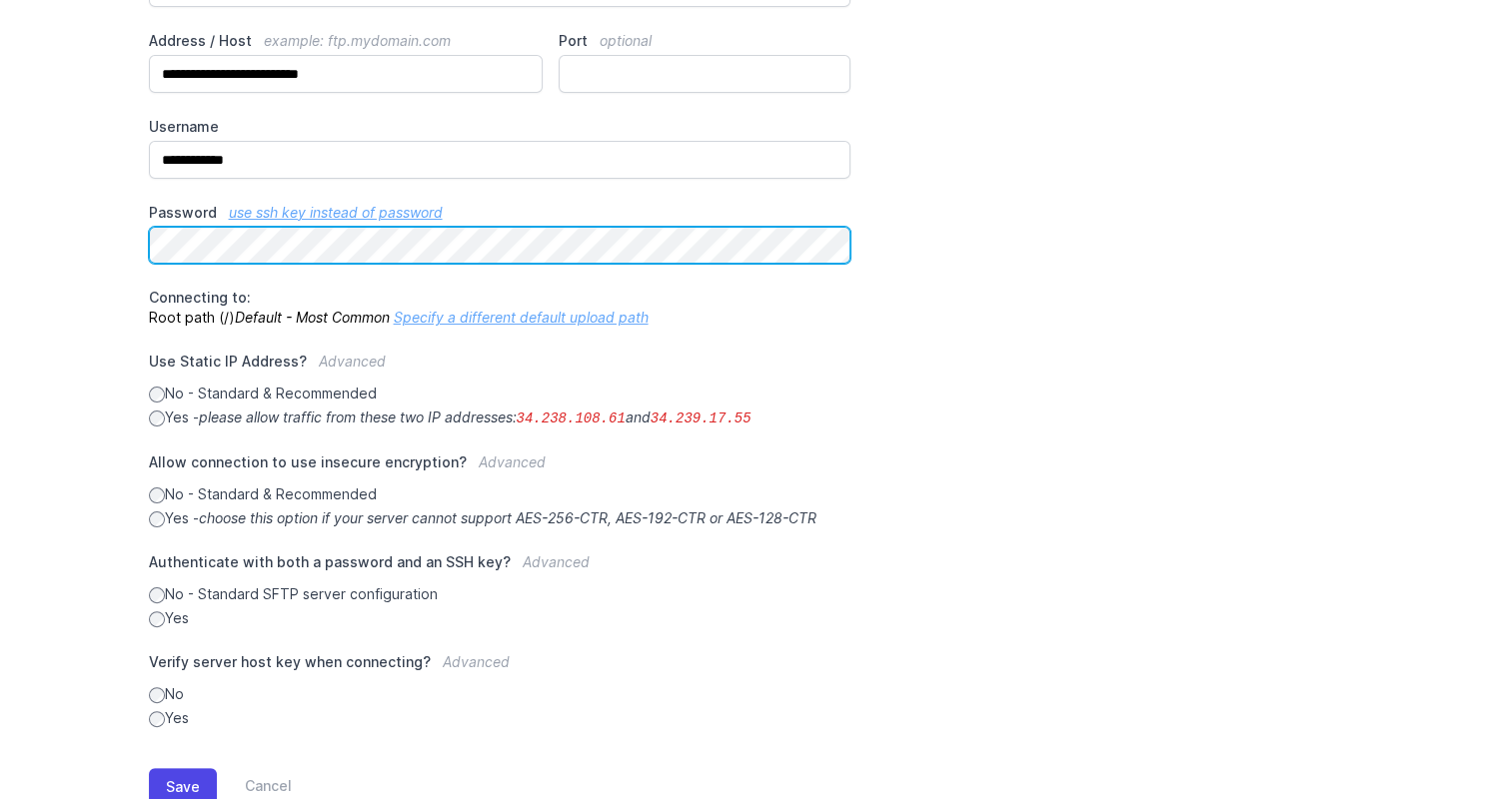 scroll, scrollTop: 400, scrollLeft: 0, axis: vertical 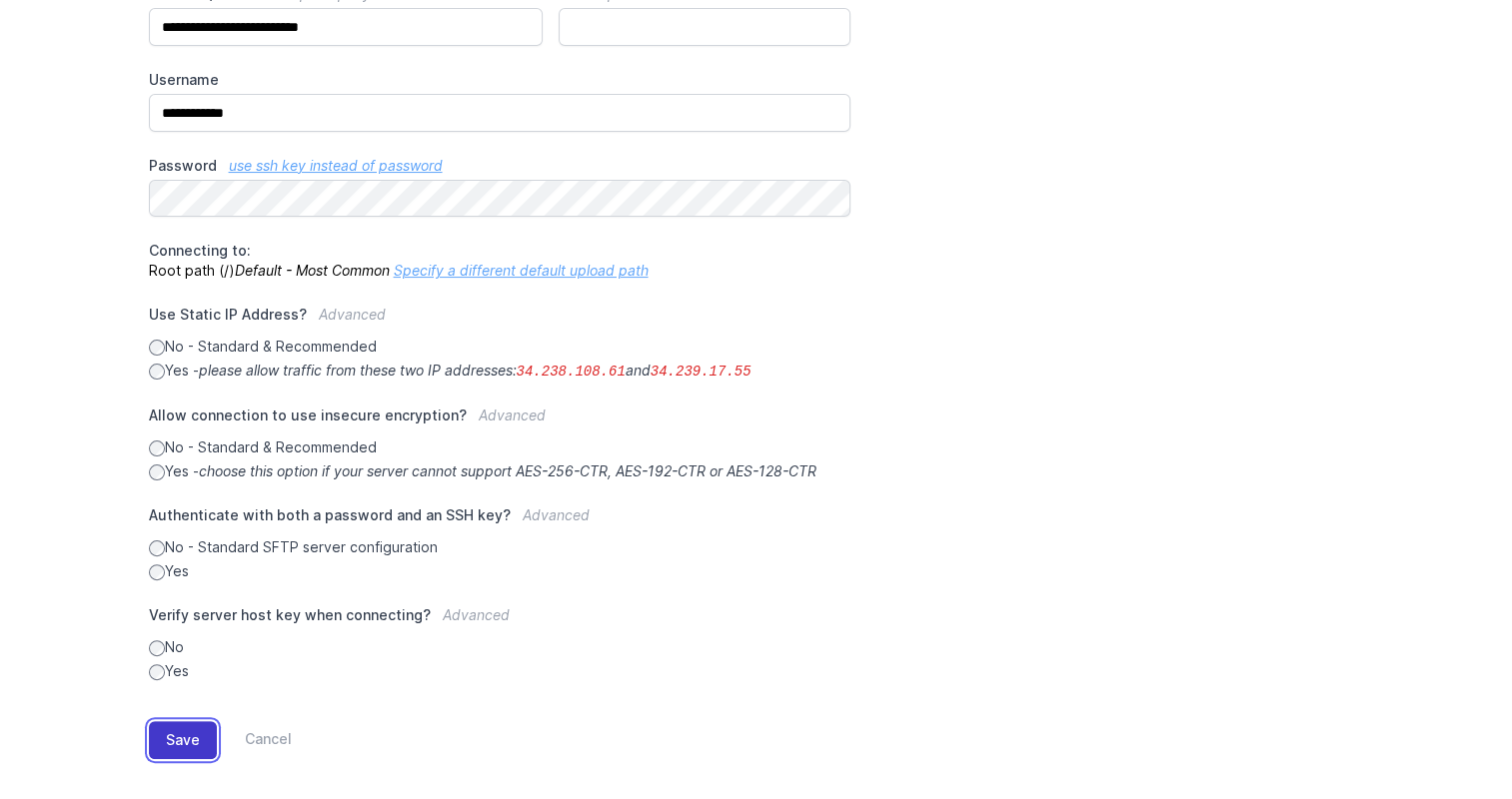 click on "Save" at bounding box center (183, 740) 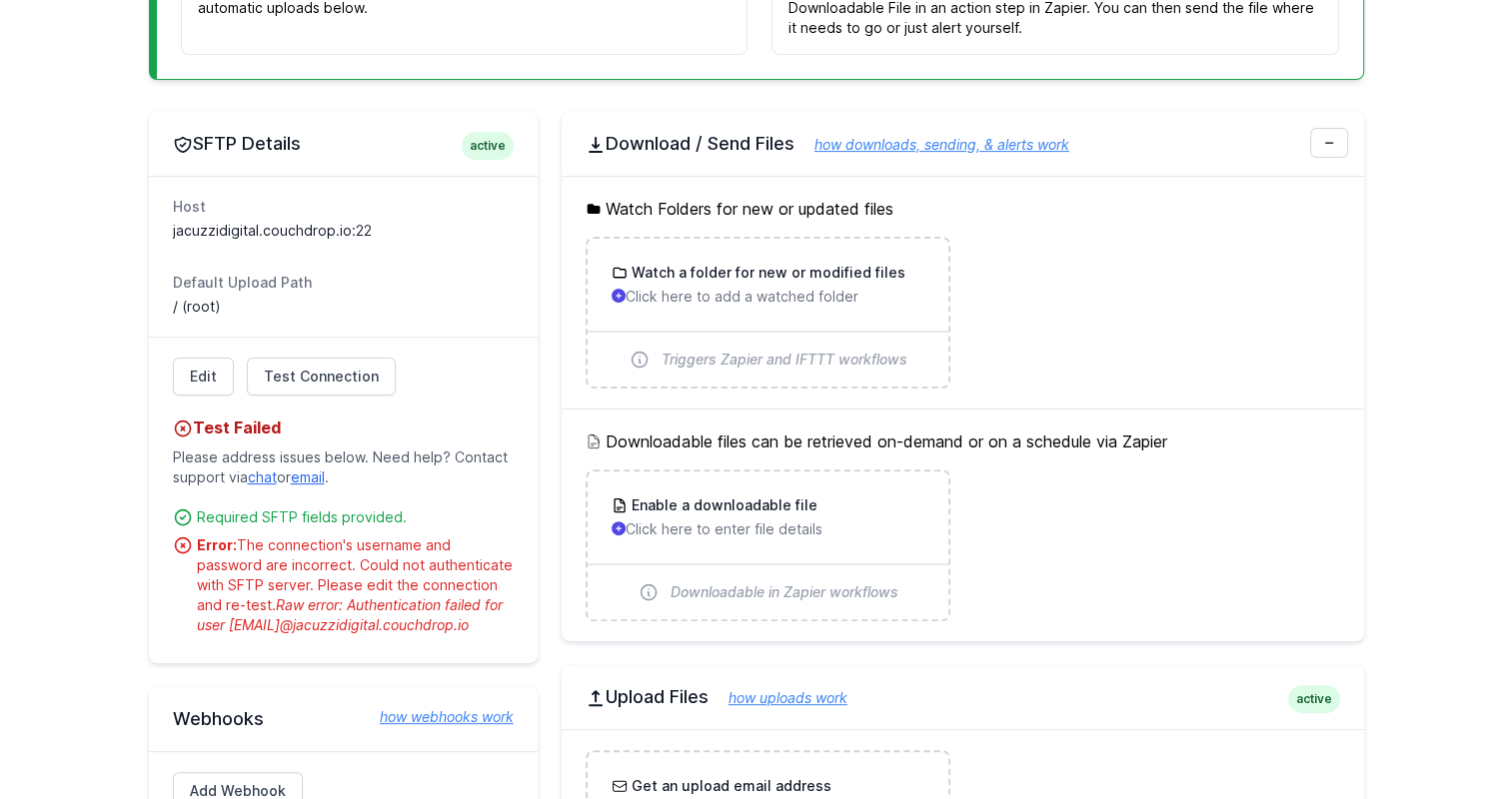 scroll, scrollTop: 599, scrollLeft: 0, axis: vertical 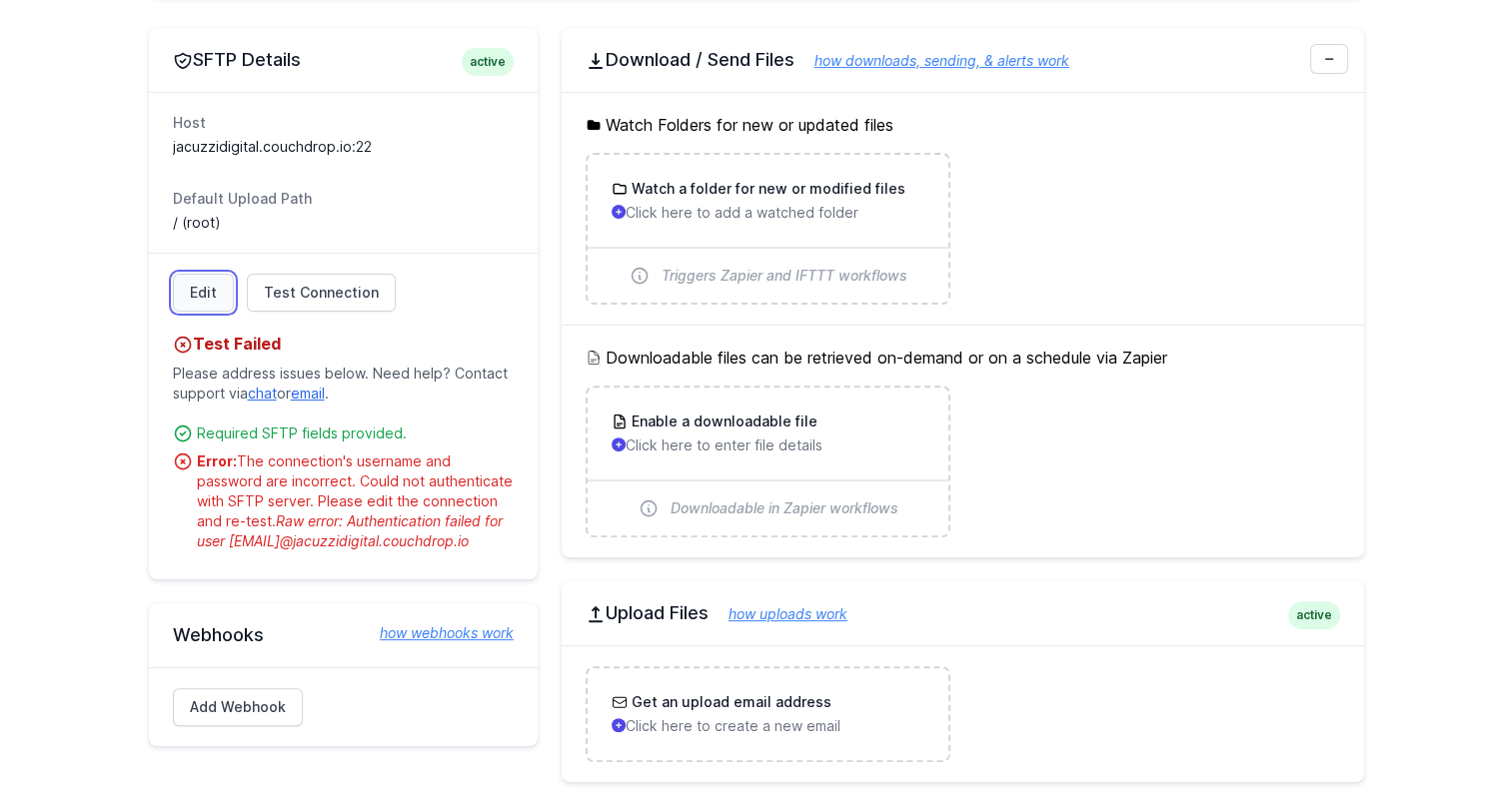 click on "Edit" at bounding box center [203, 293] 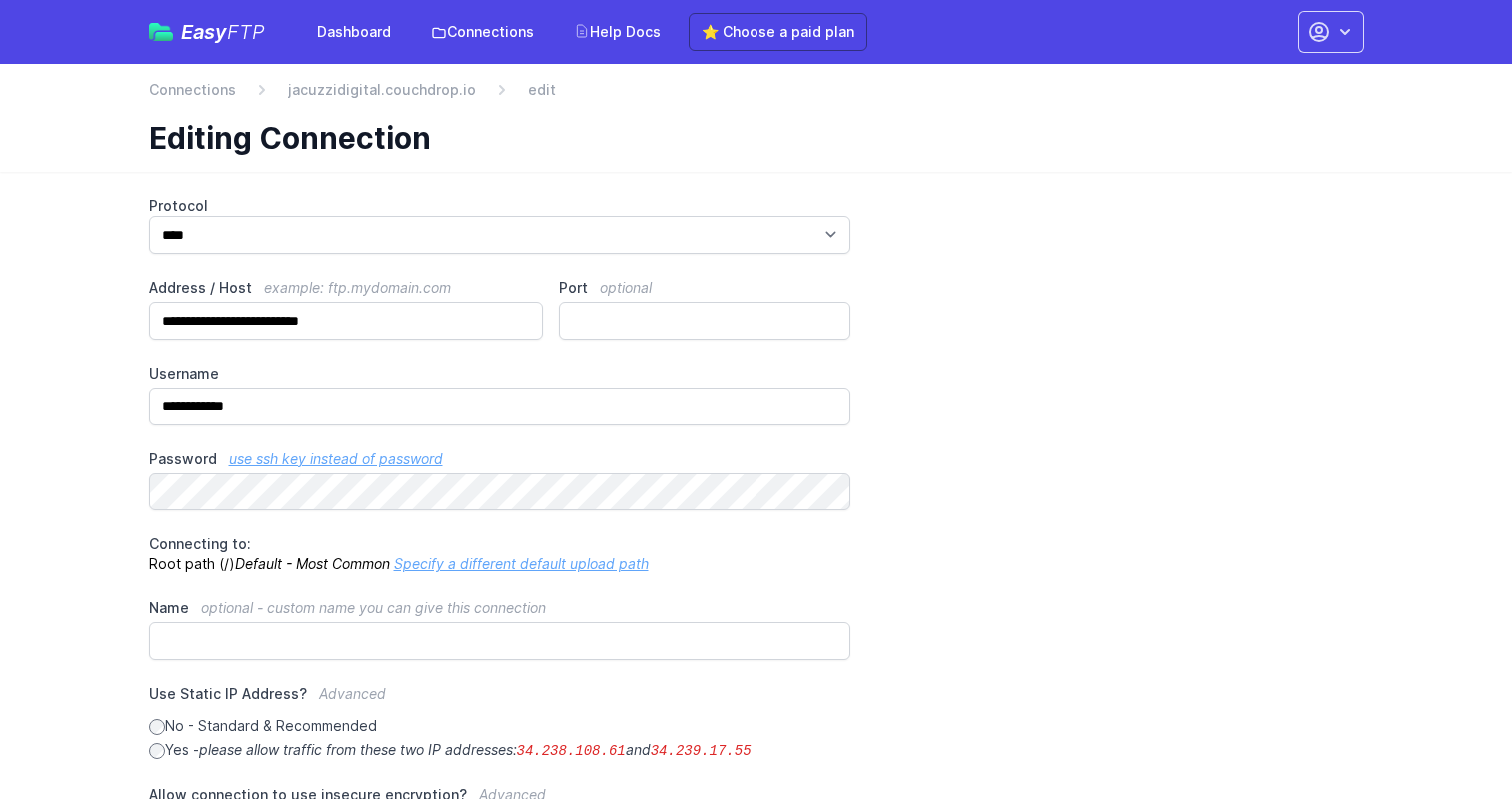 scroll, scrollTop: 0, scrollLeft: 0, axis: both 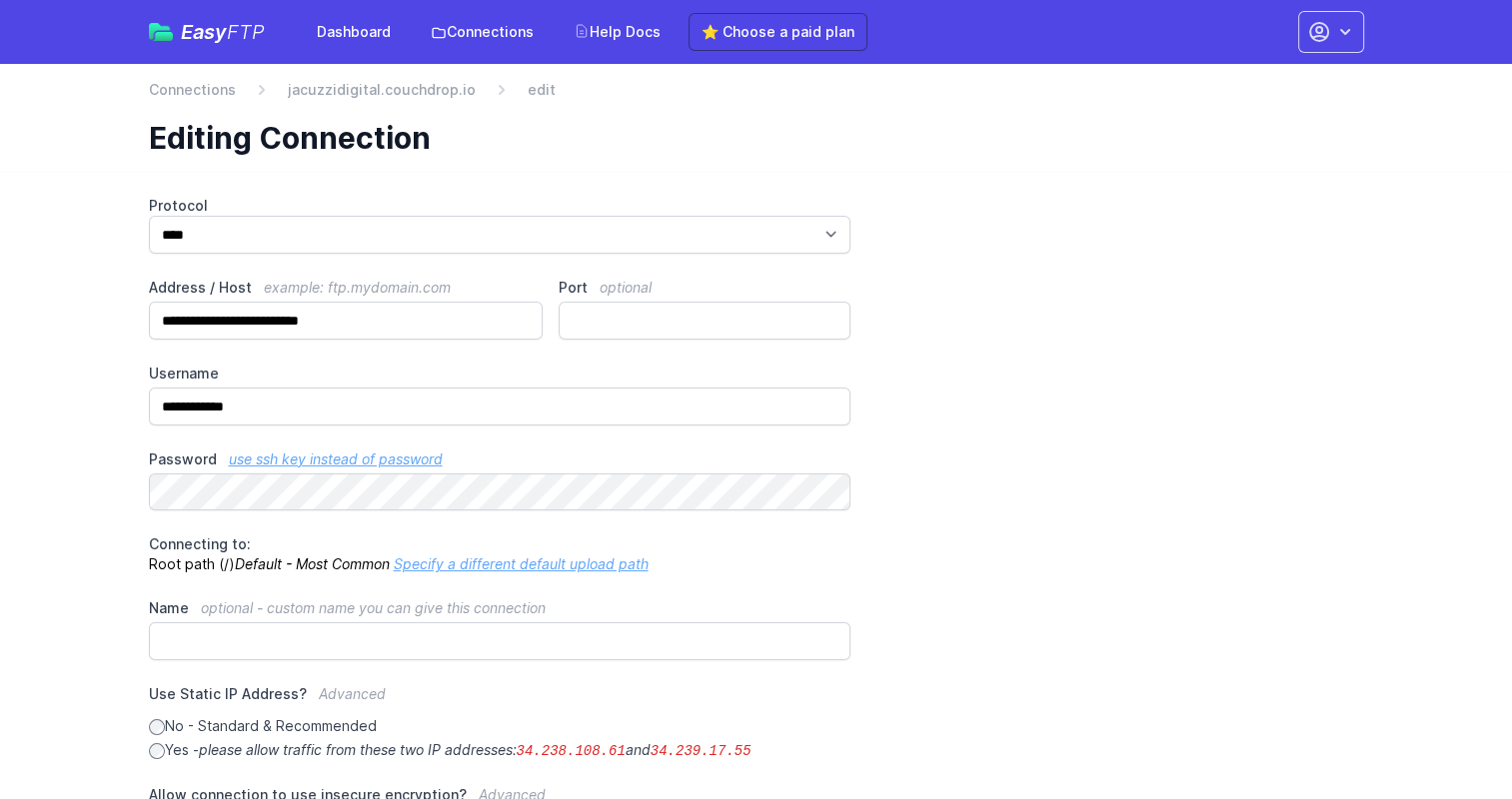 click on "**********" at bounding box center (756, 683) 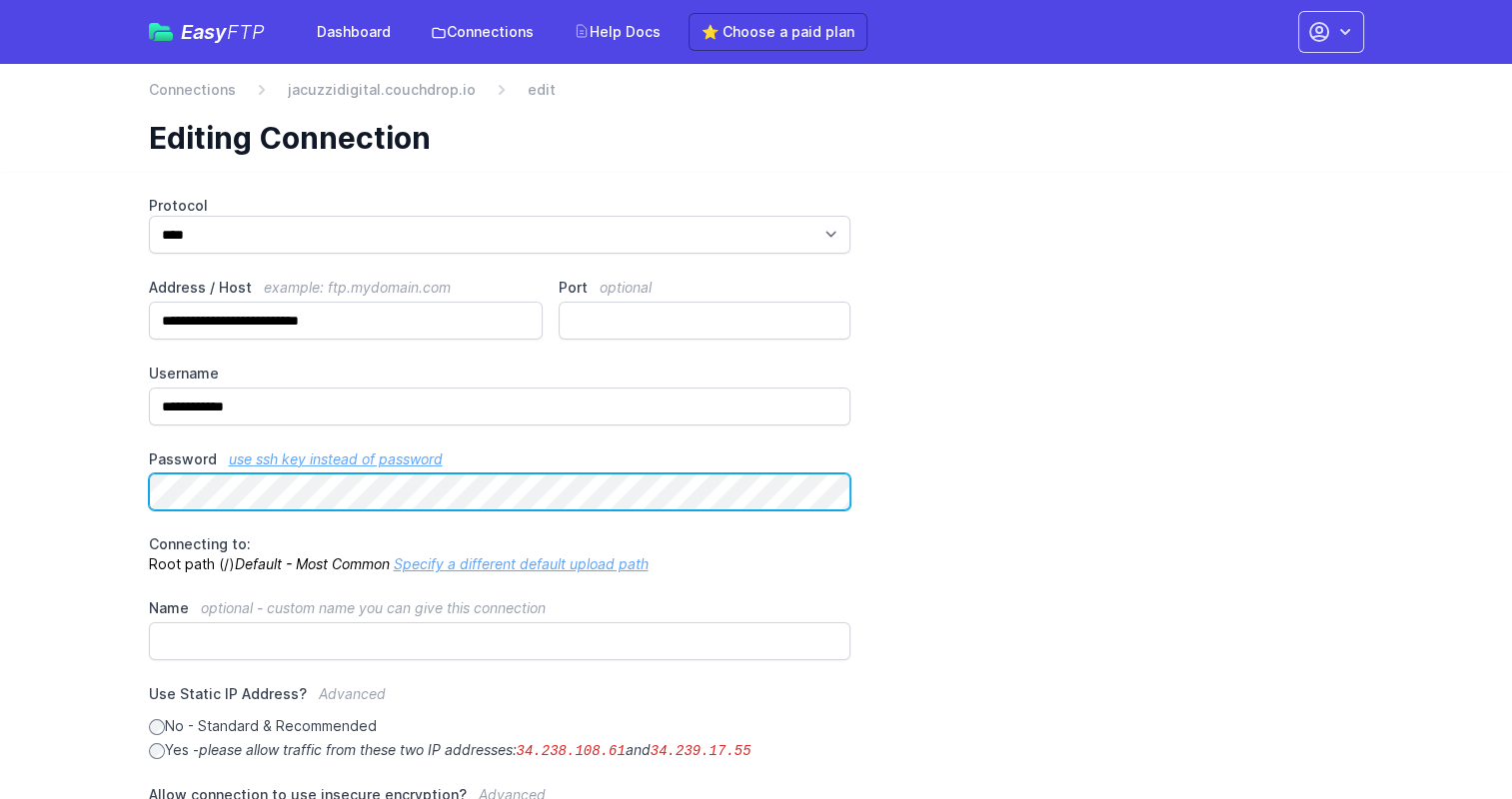 click on "**********" at bounding box center (756, 683) 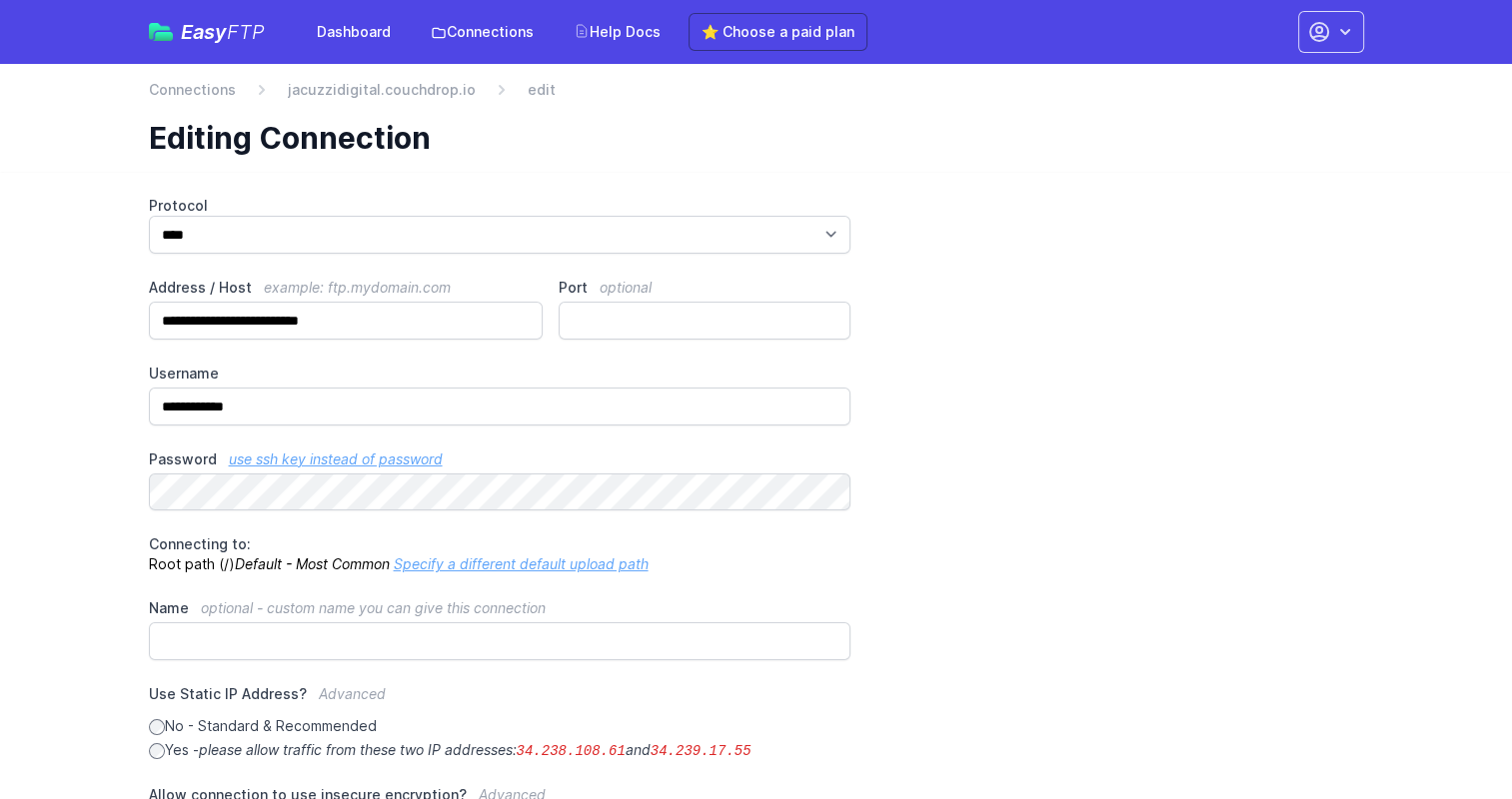 click on "**********" at bounding box center [756, 628] 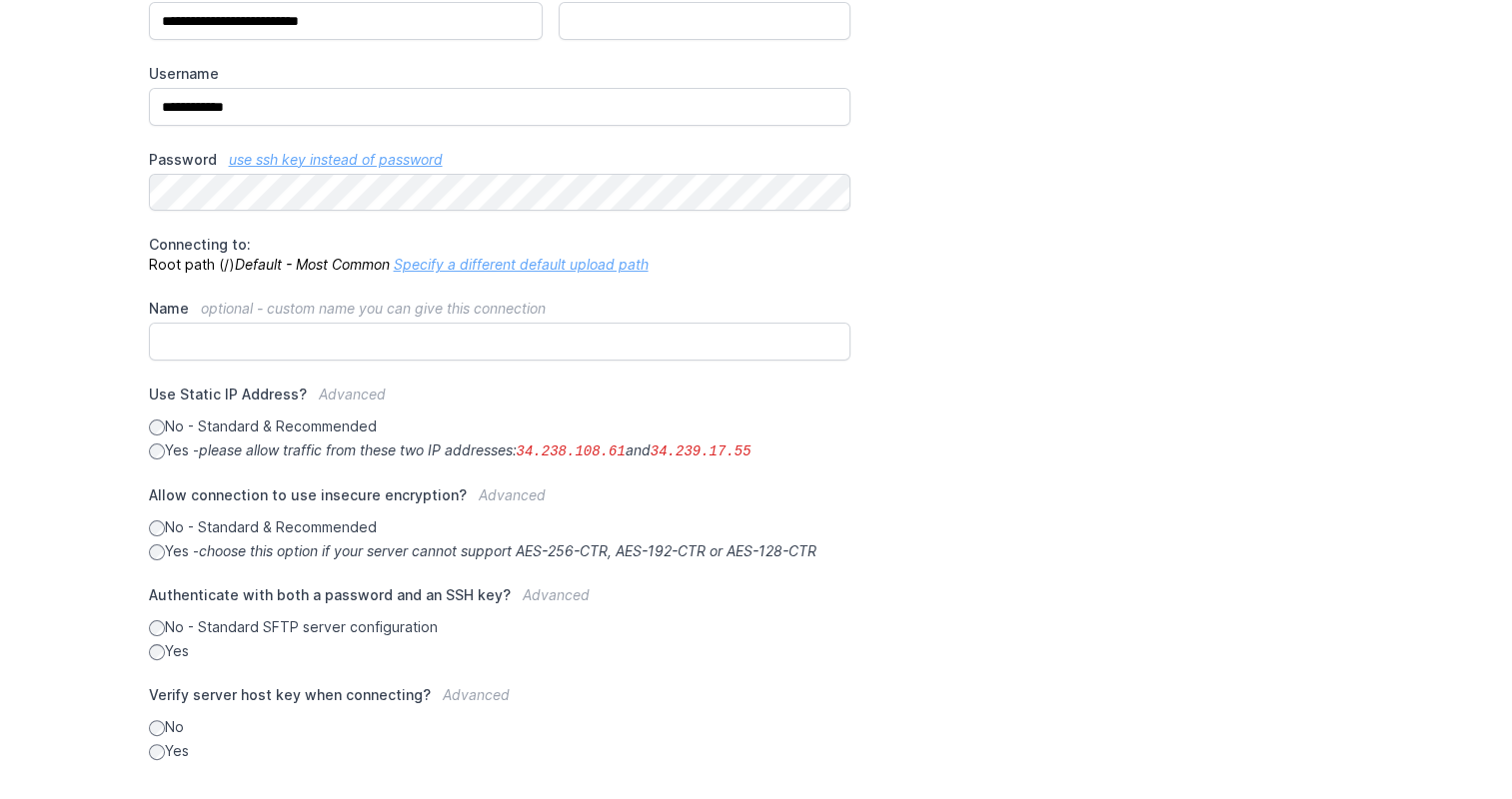 scroll, scrollTop: 394, scrollLeft: 0, axis: vertical 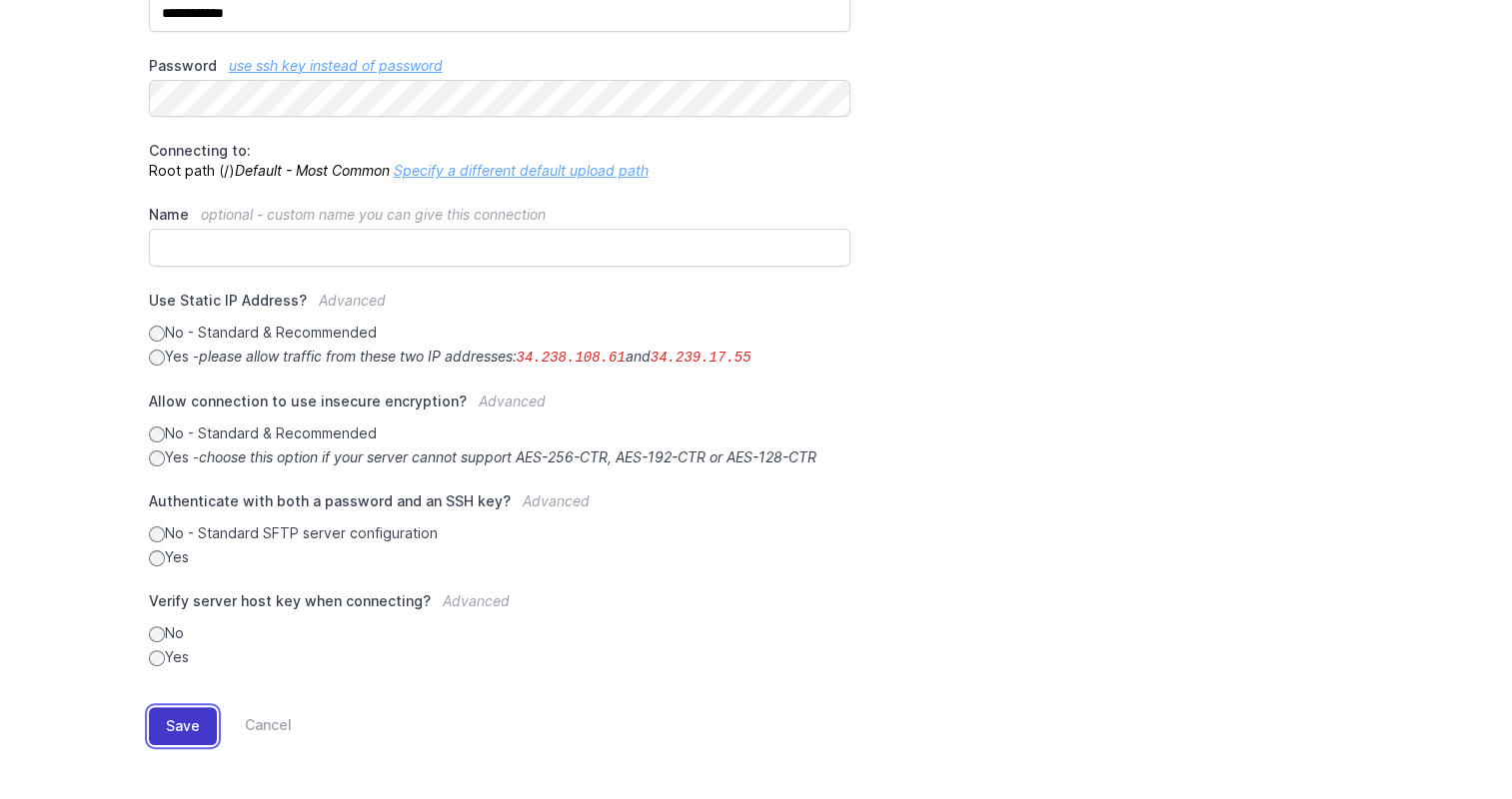 click on "Save" at bounding box center [183, 726] 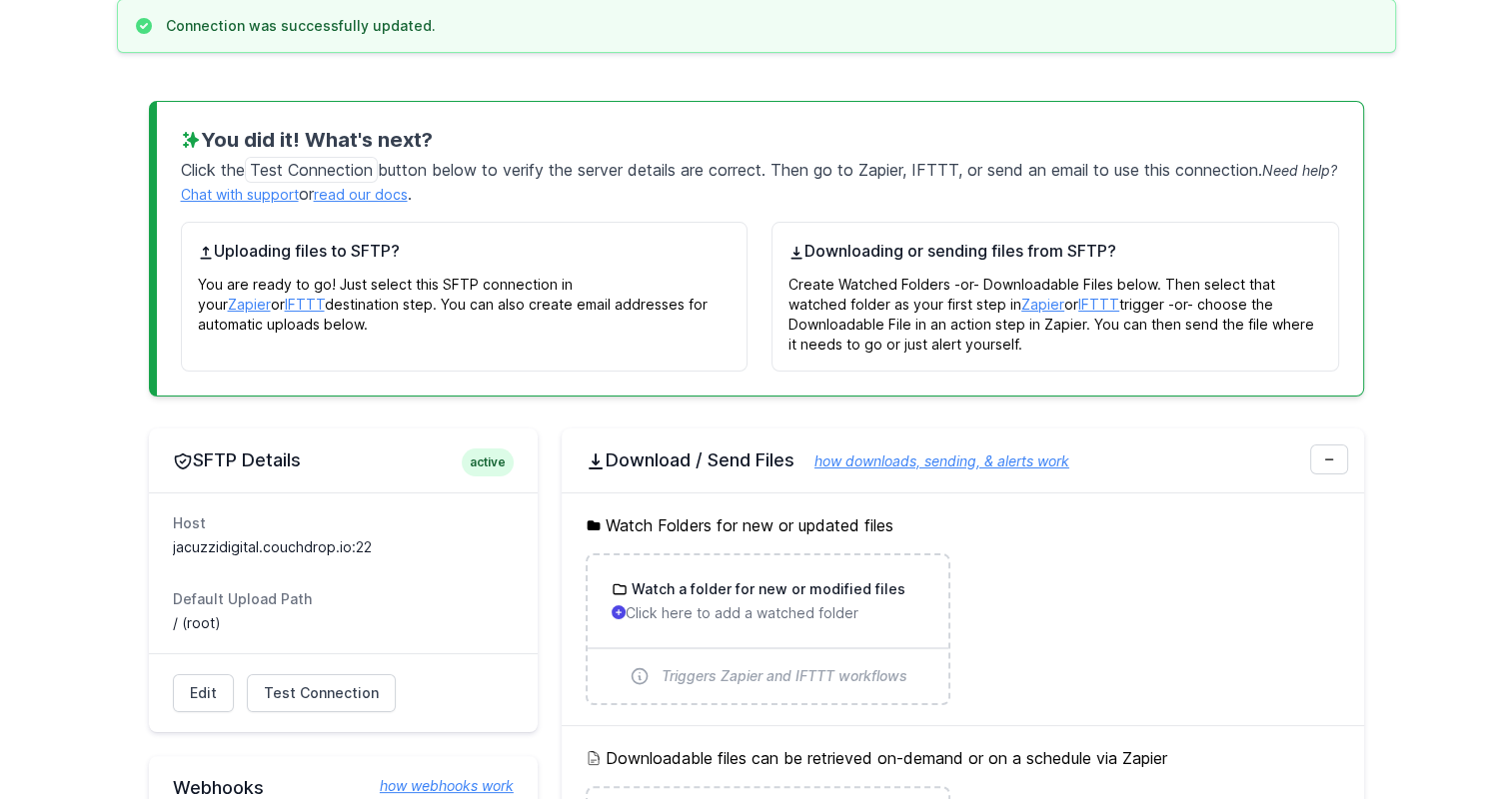 scroll, scrollTop: 200, scrollLeft: 0, axis: vertical 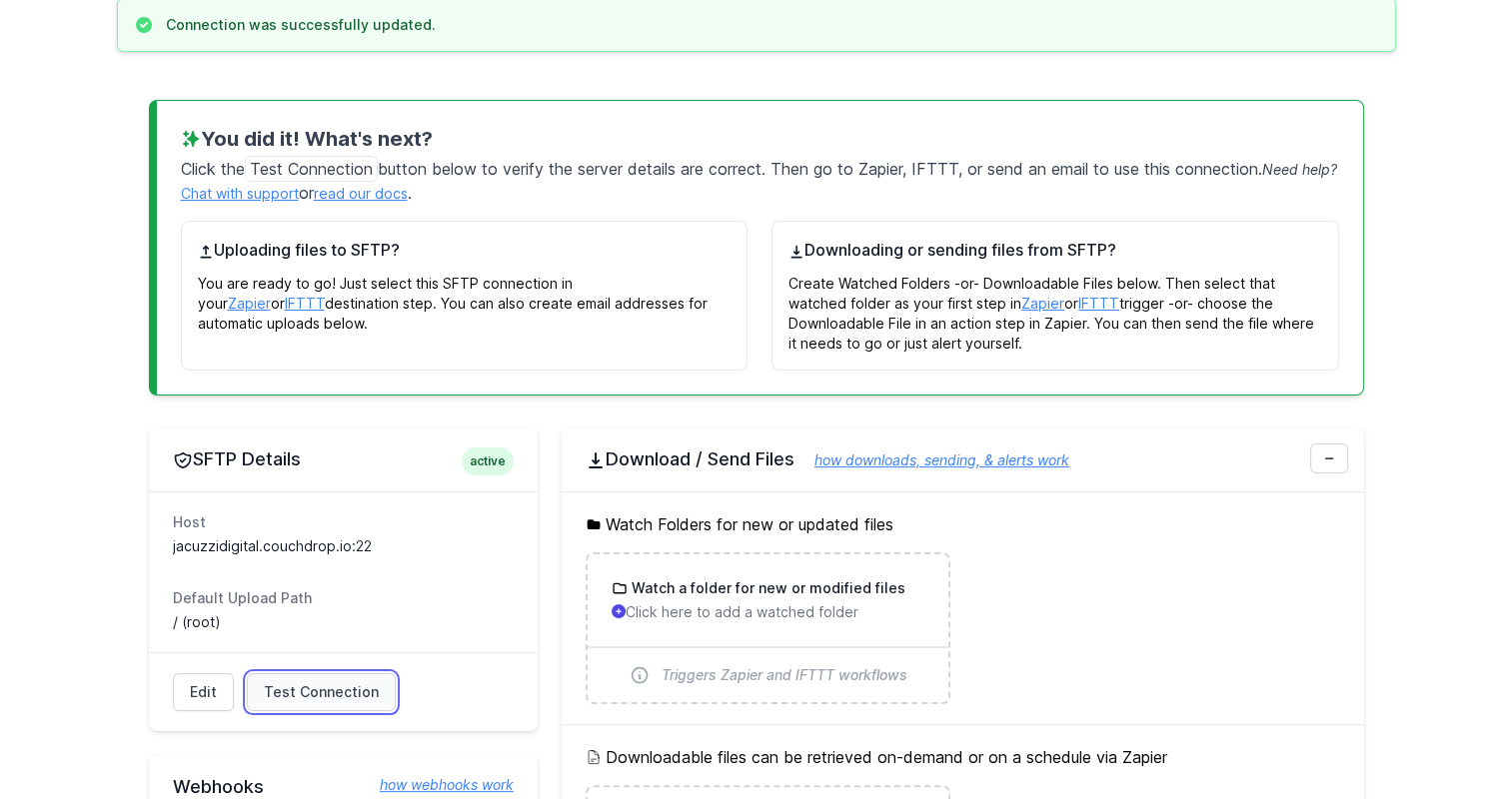 click on "Test Connection" at bounding box center (321, 692) 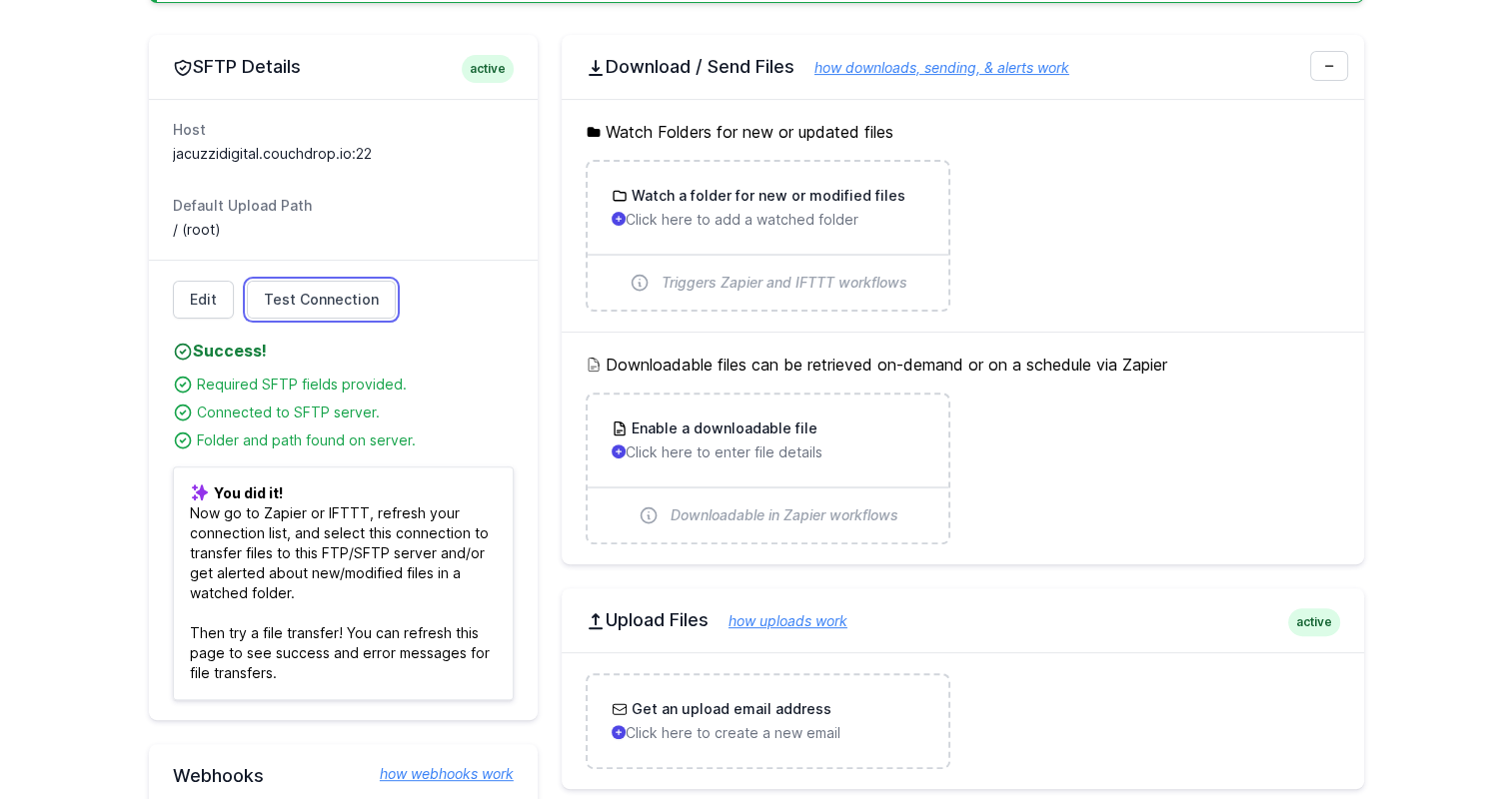 scroll, scrollTop: 599, scrollLeft: 0, axis: vertical 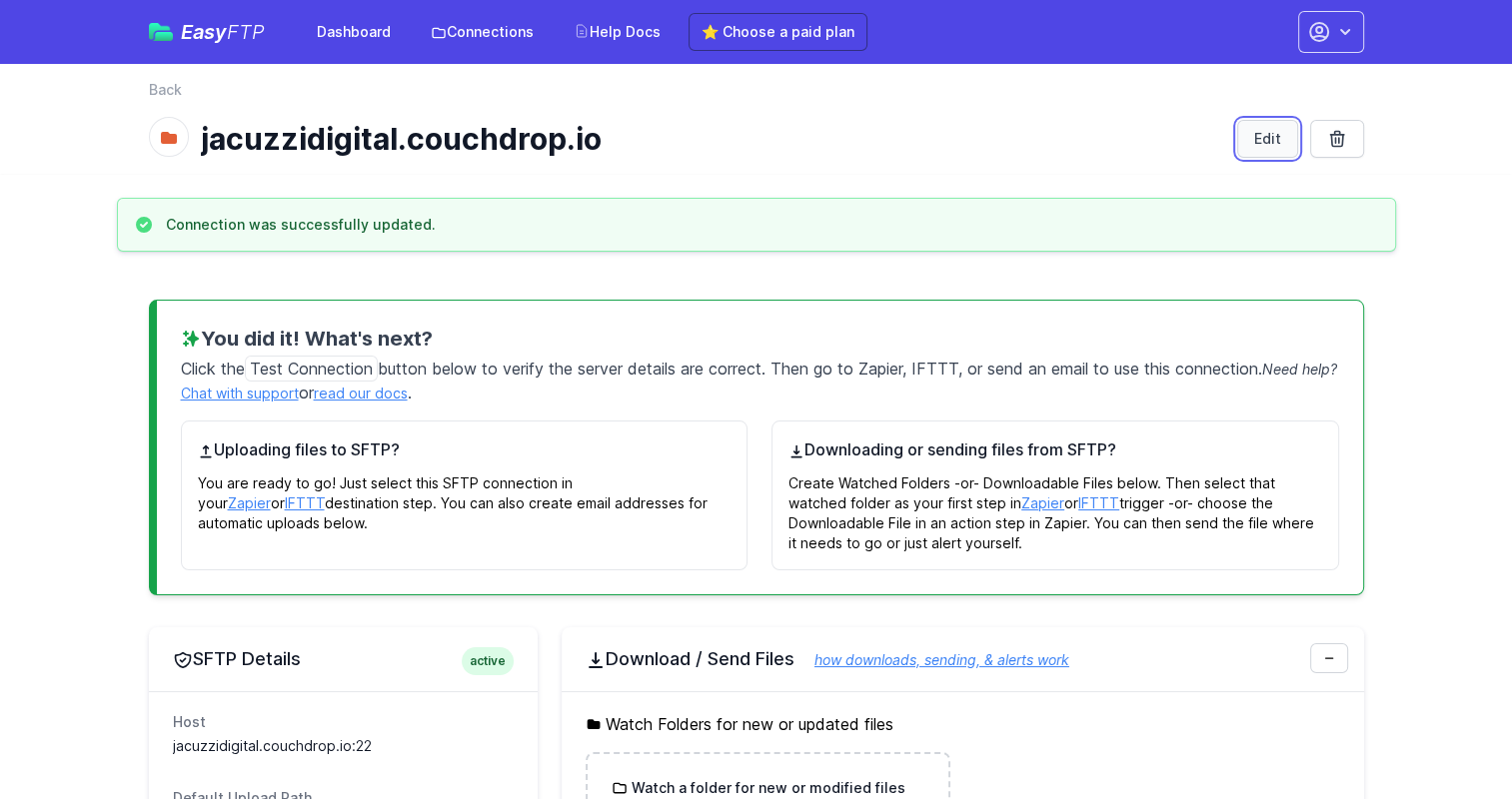 click on "Edit" at bounding box center (1267, 139) 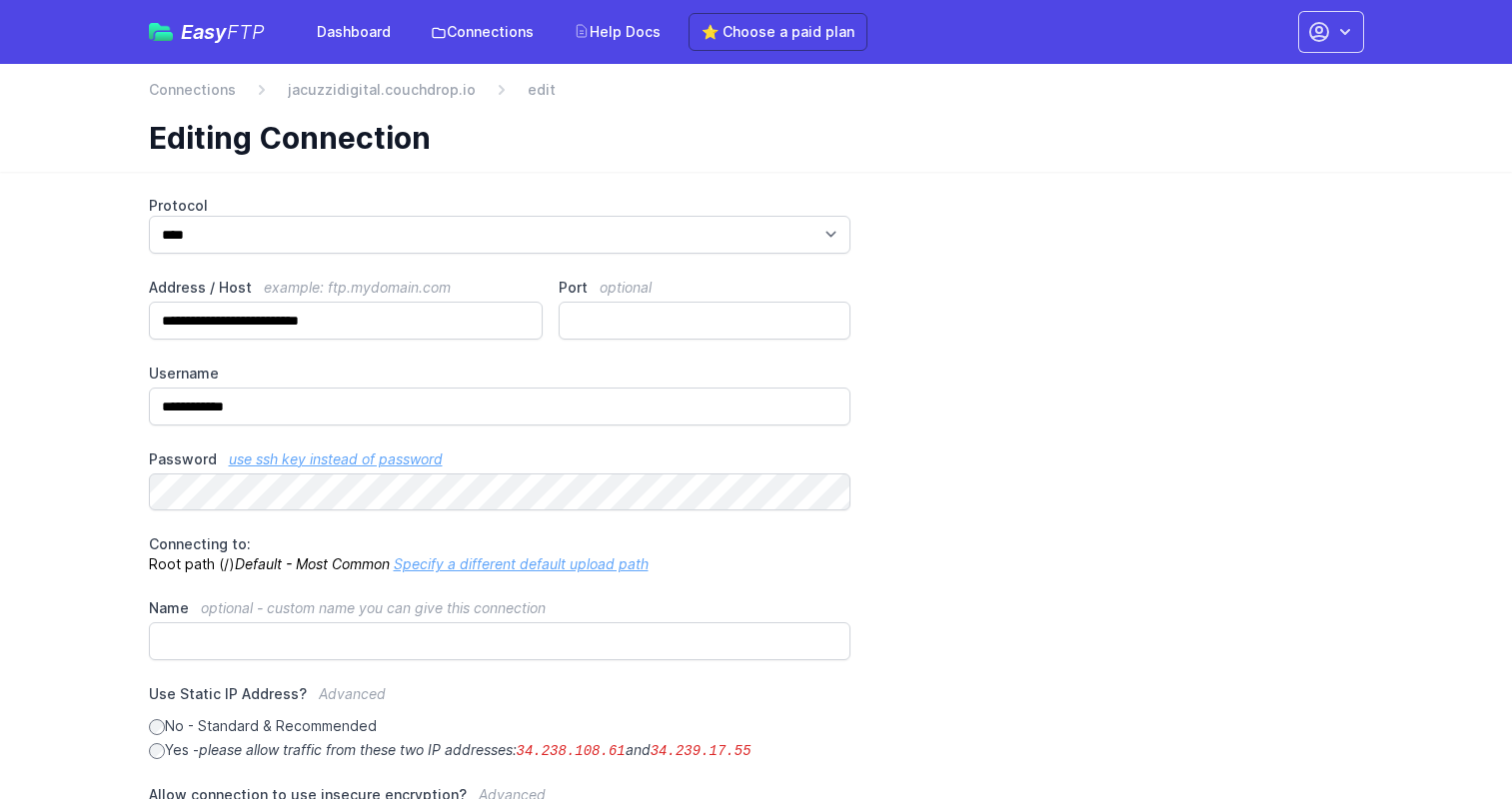 scroll, scrollTop: 0, scrollLeft: 0, axis: both 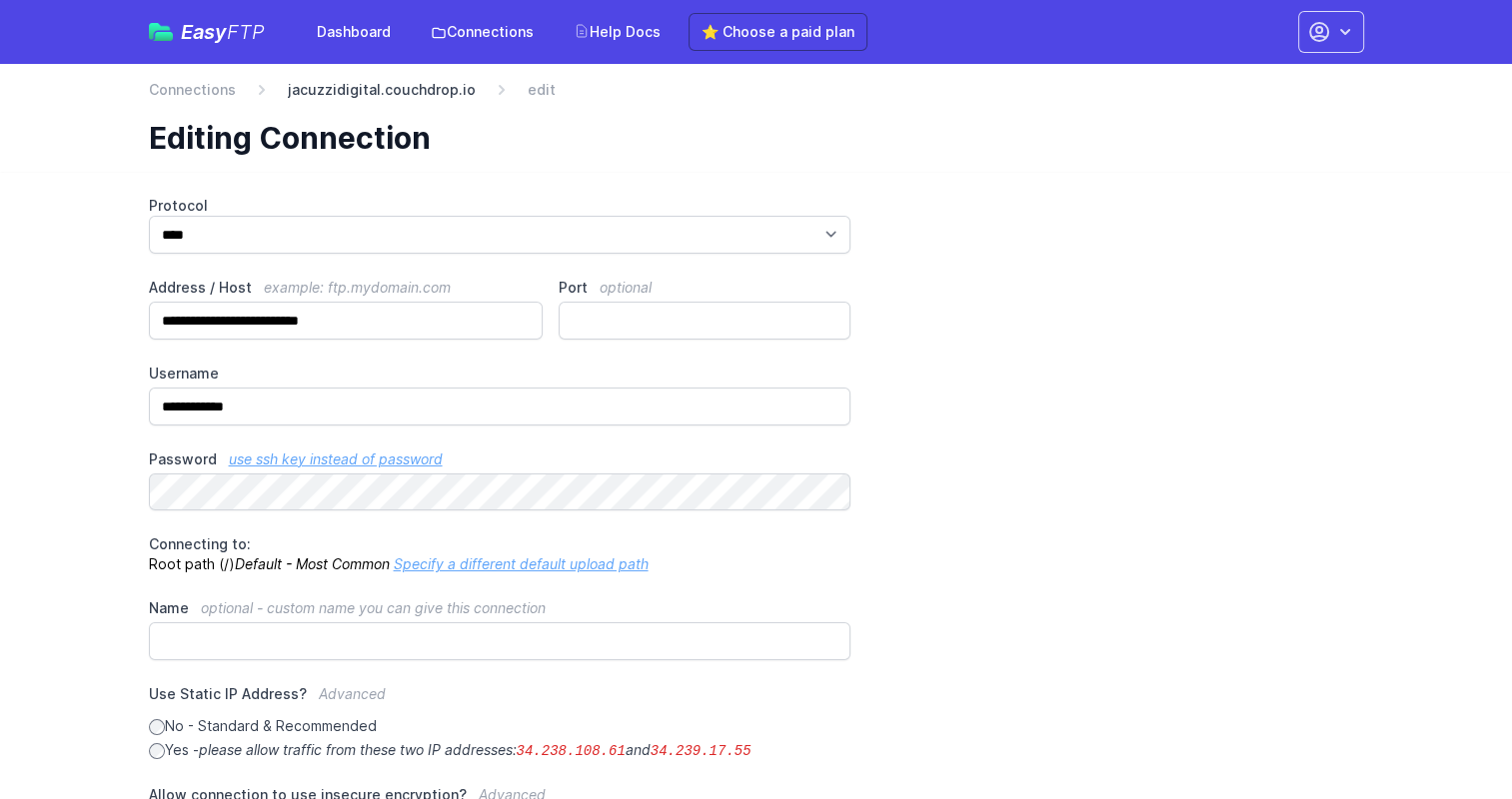 click on "jacuzzidigital.couchdrop.io" at bounding box center [382, 90] 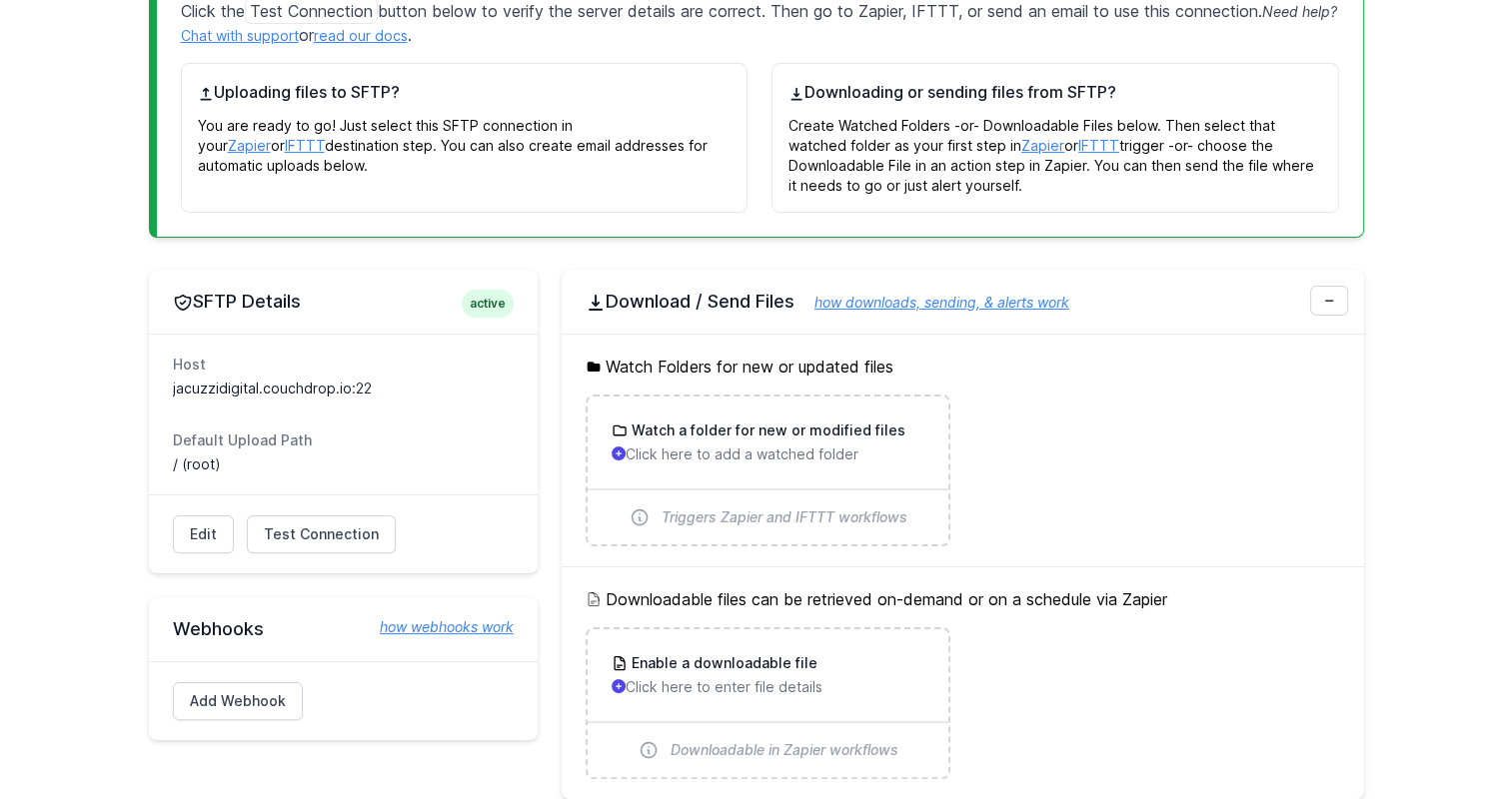scroll, scrollTop: 300, scrollLeft: 0, axis: vertical 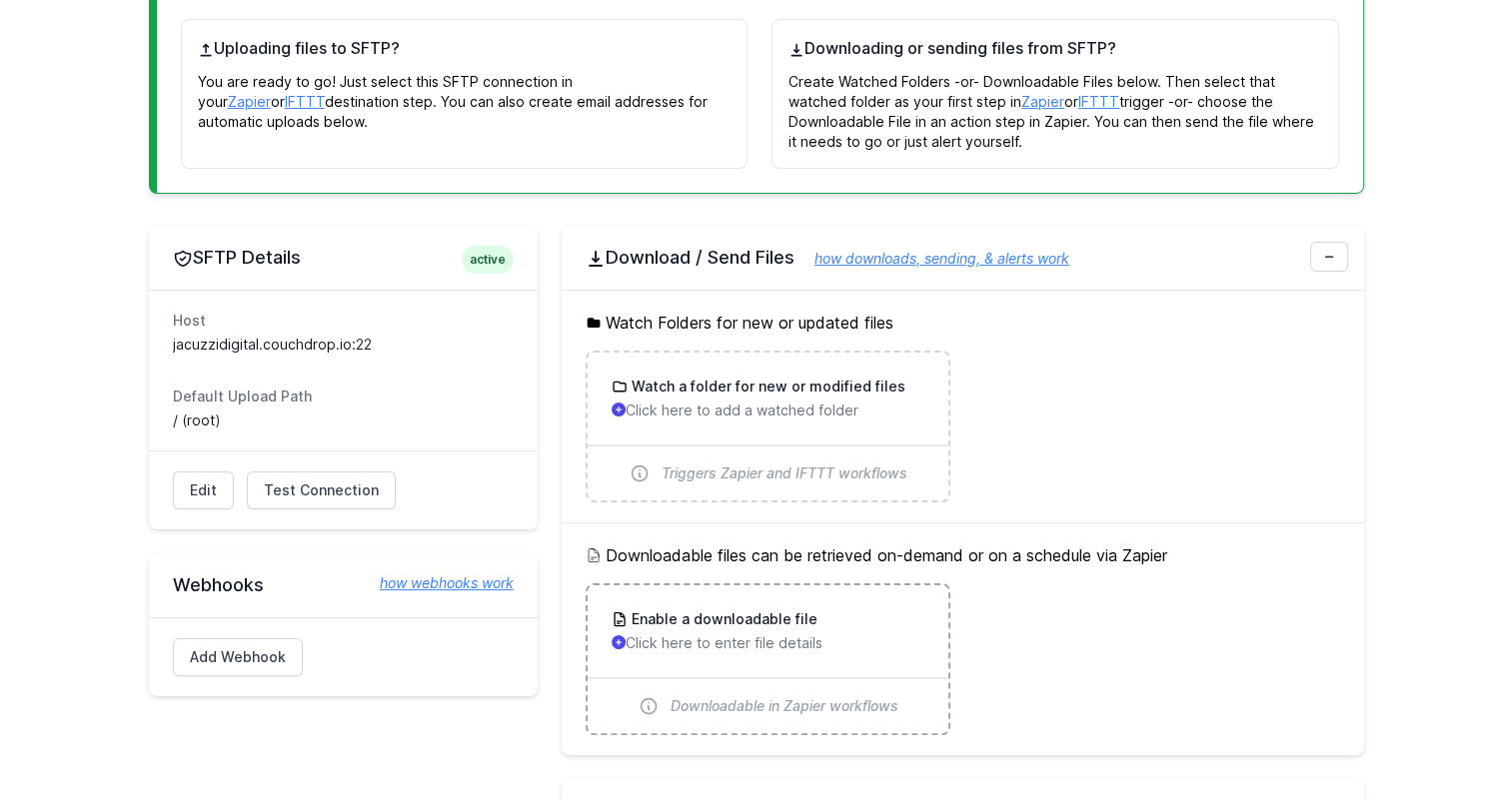 click on "Enable a downloadable file" at bounding box center (723, 619) 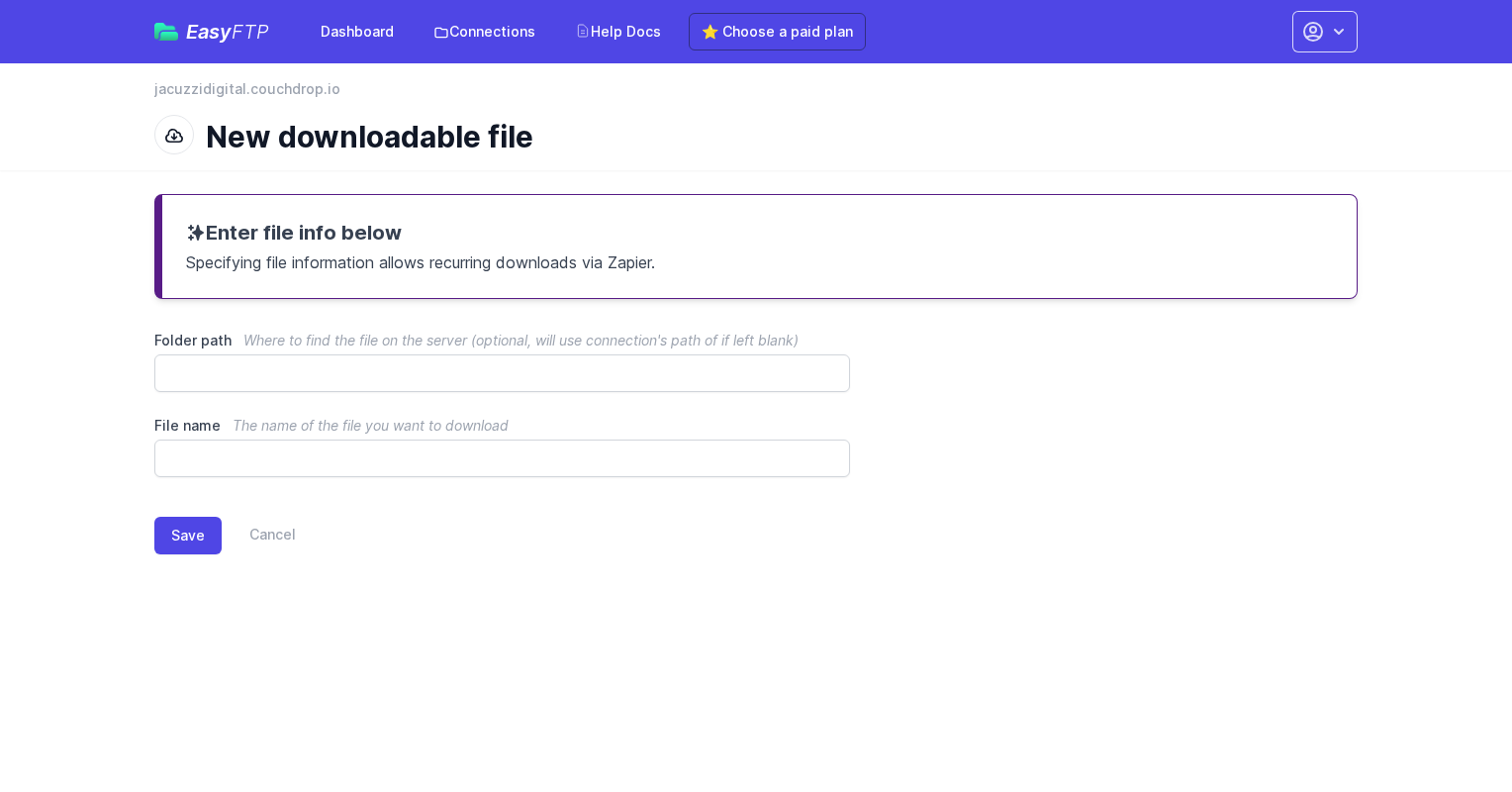 scroll, scrollTop: 0, scrollLeft: 0, axis: both 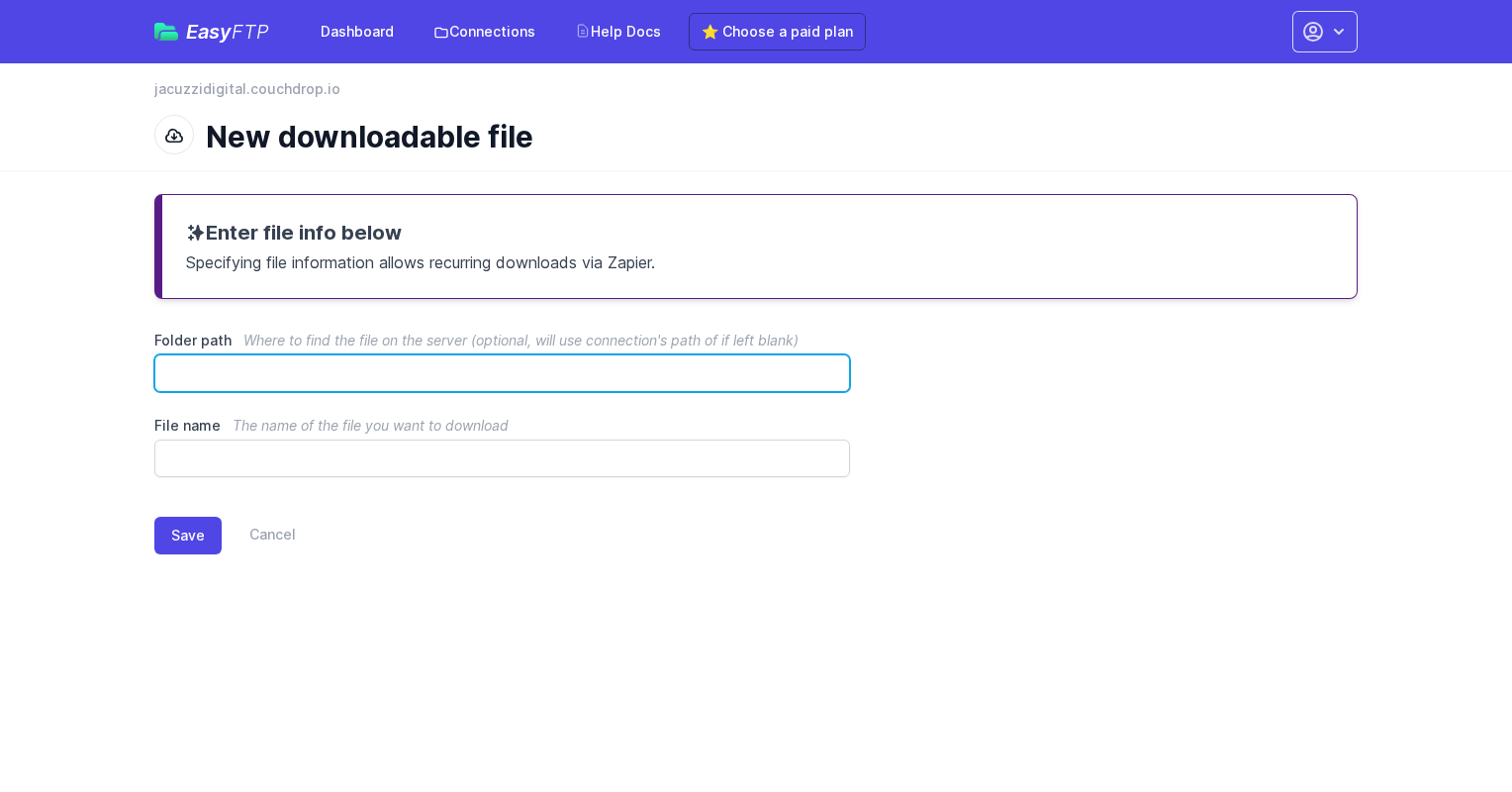 click on "Folder path  Where to find the file on the server (optional, will use connection's path of  if left blank)" at bounding box center (502, 373) 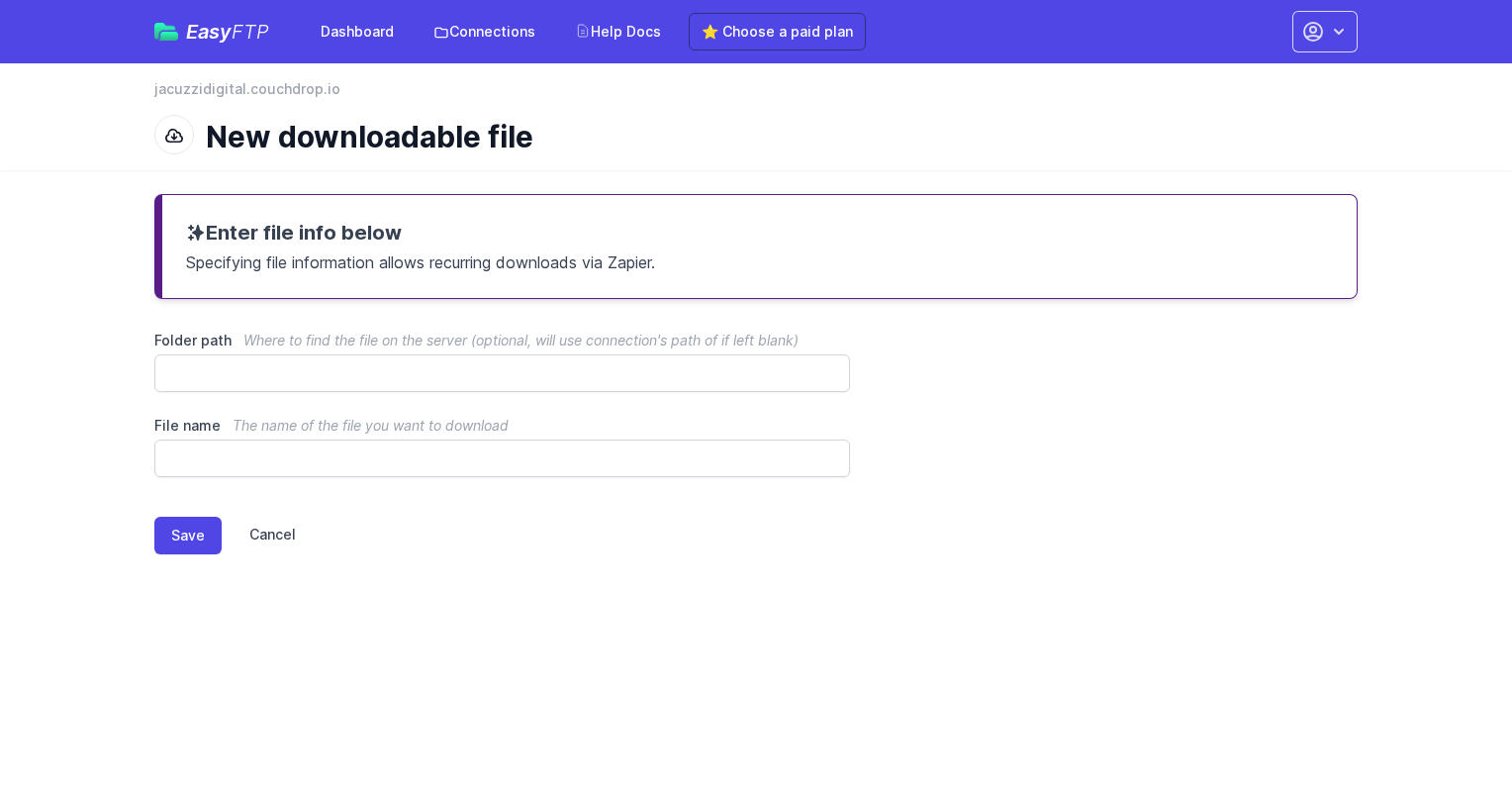 click on "Cancel" at bounding box center [258, 536] 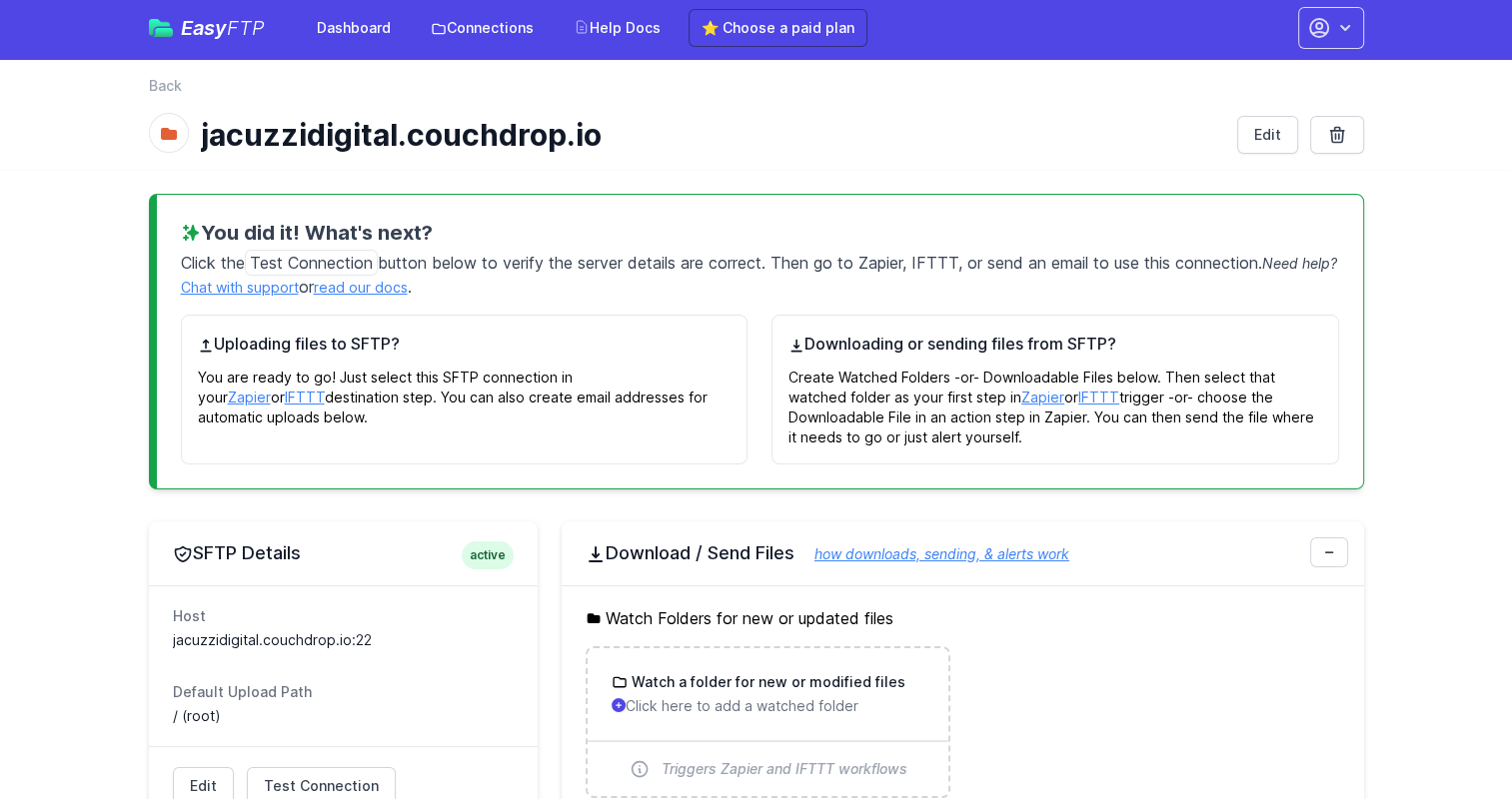 scroll, scrollTop: 0, scrollLeft: 0, axis: both 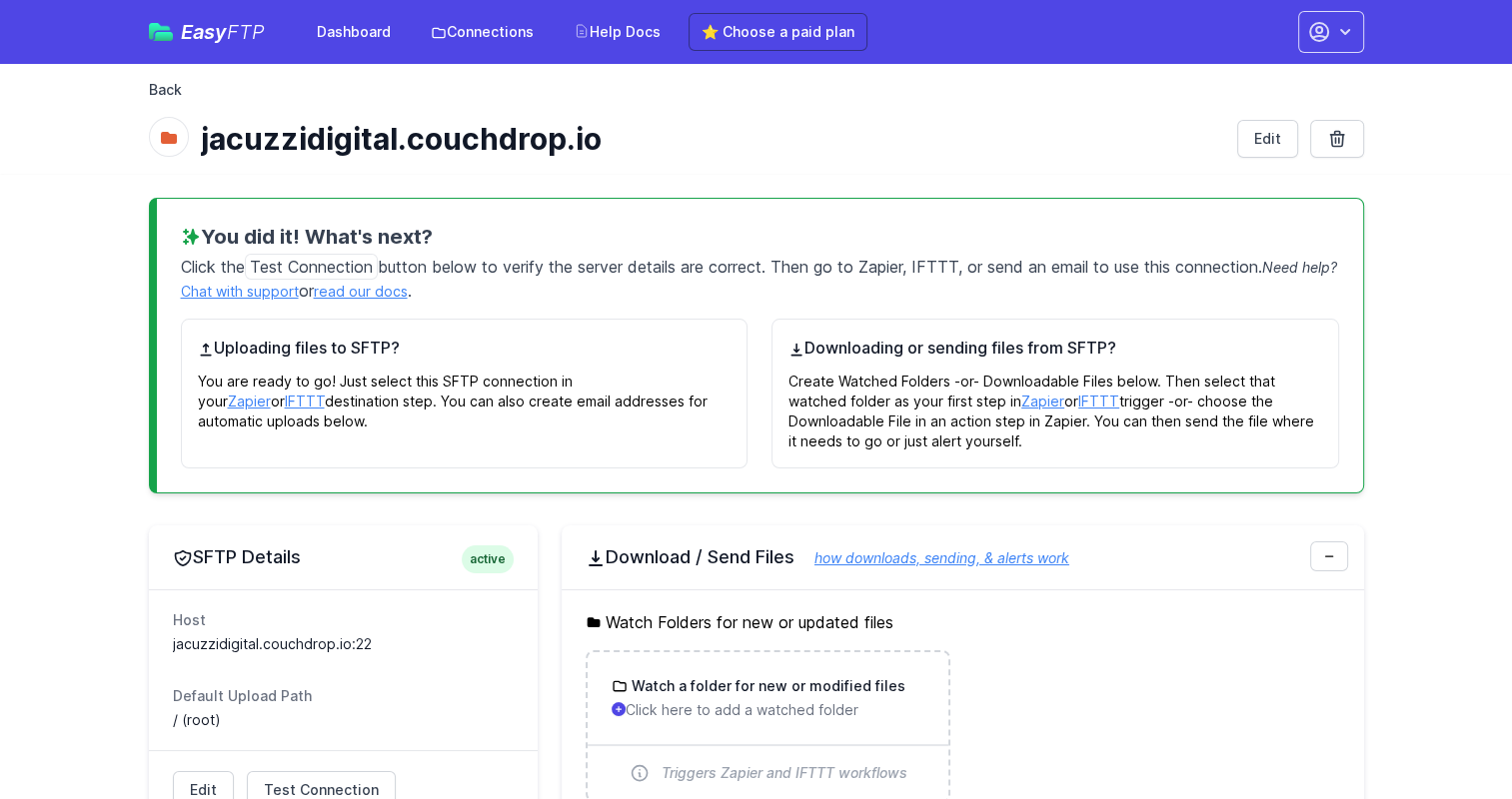 click on "Back" at bounding box center [165, 90] 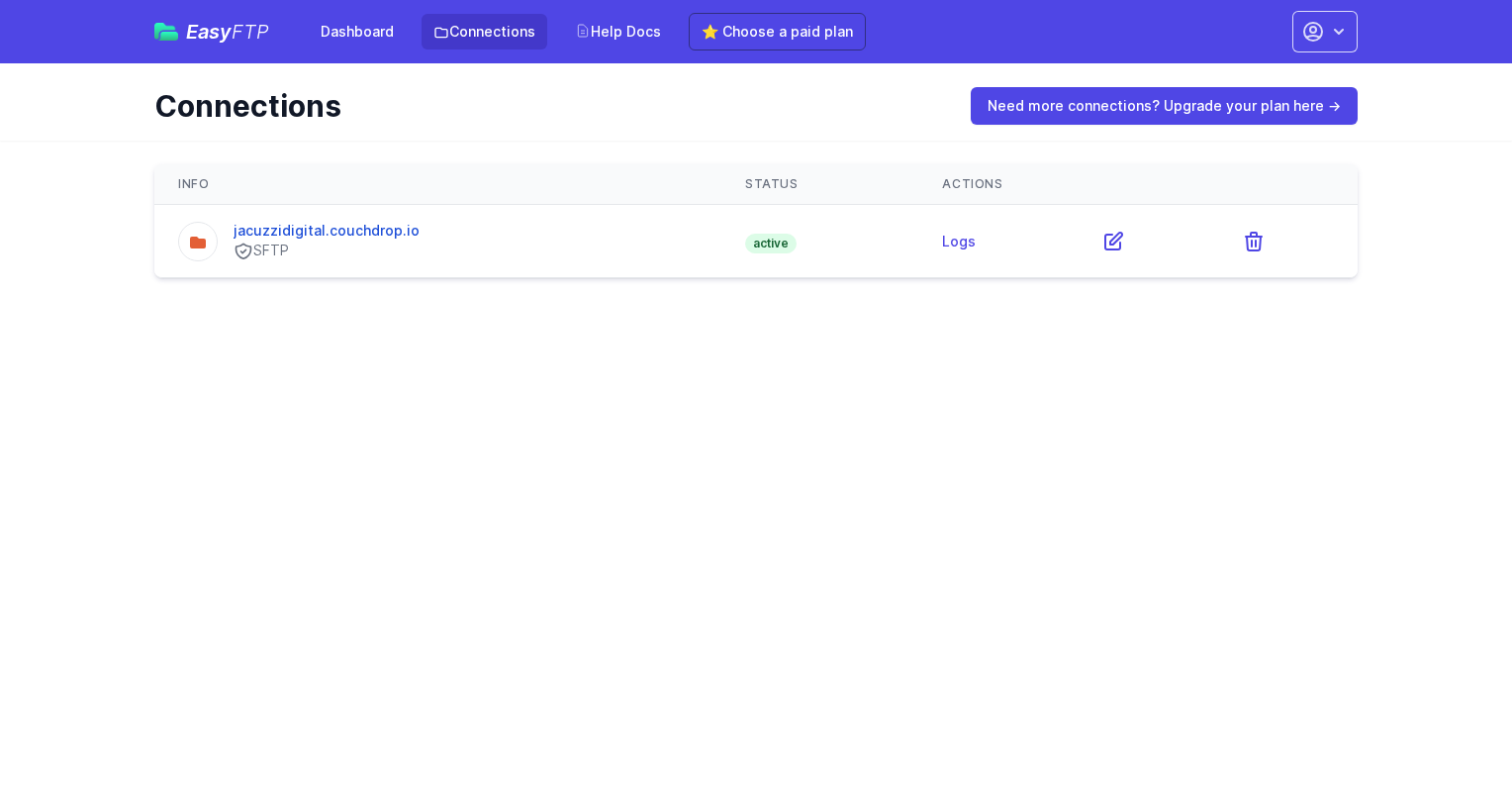 scroll, scrollTop: 0, scrollLeft: 0, axis: both 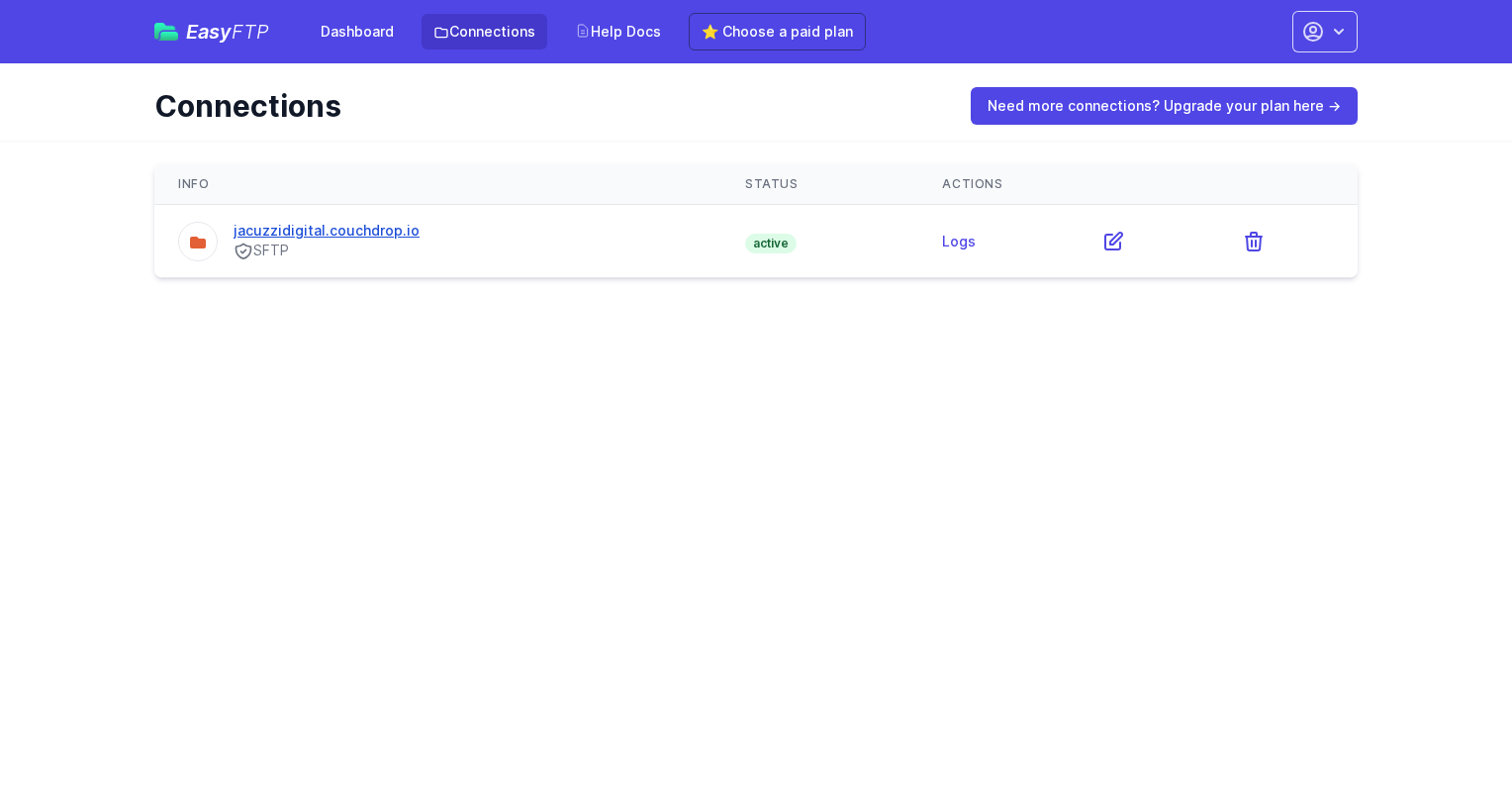 click on "jacuzzidigital.couchdrop.io" at bounding box center [327, 230] 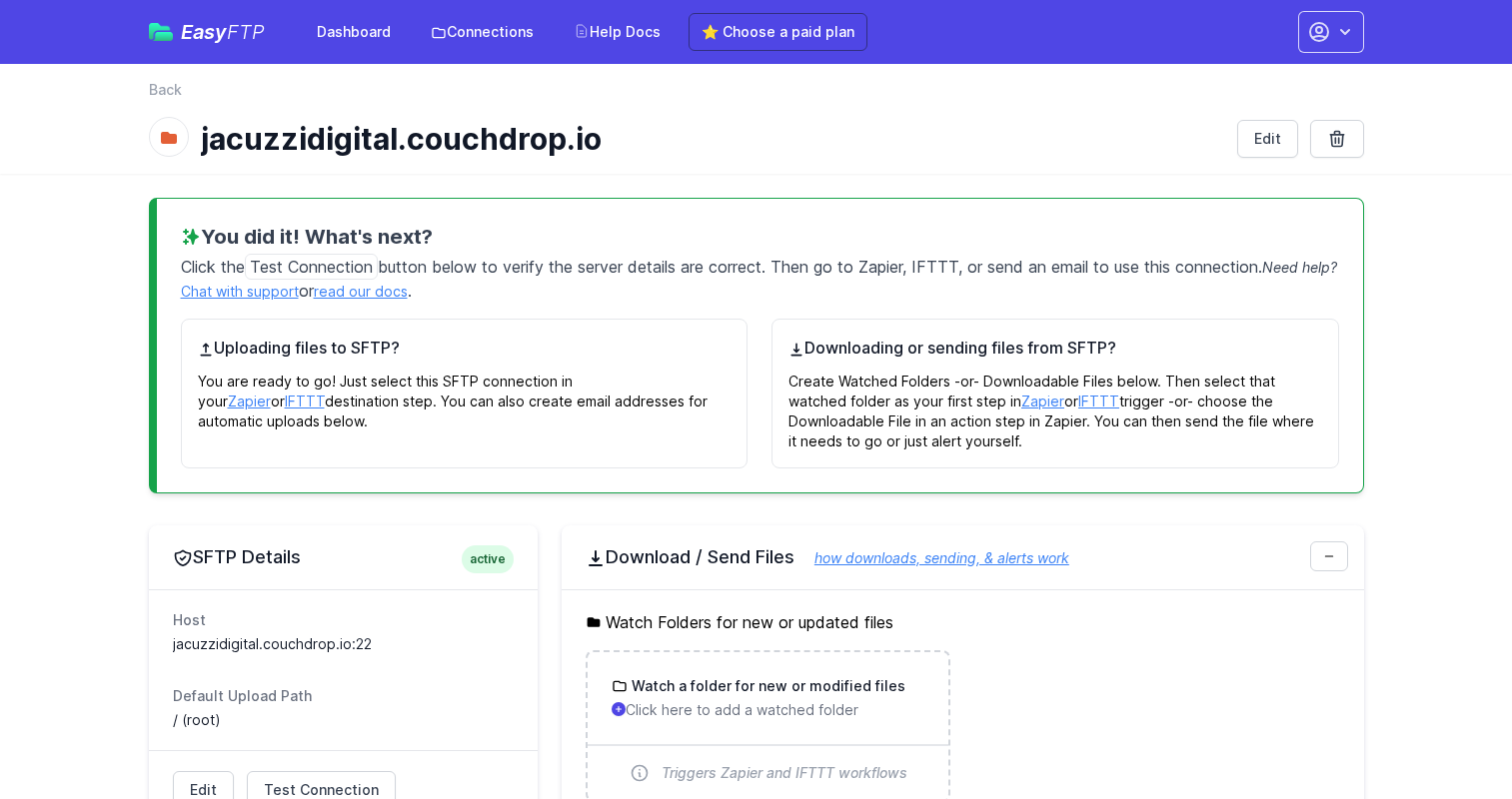 scroll, scrollTop: 0, scrollLeft: 0, axis: both 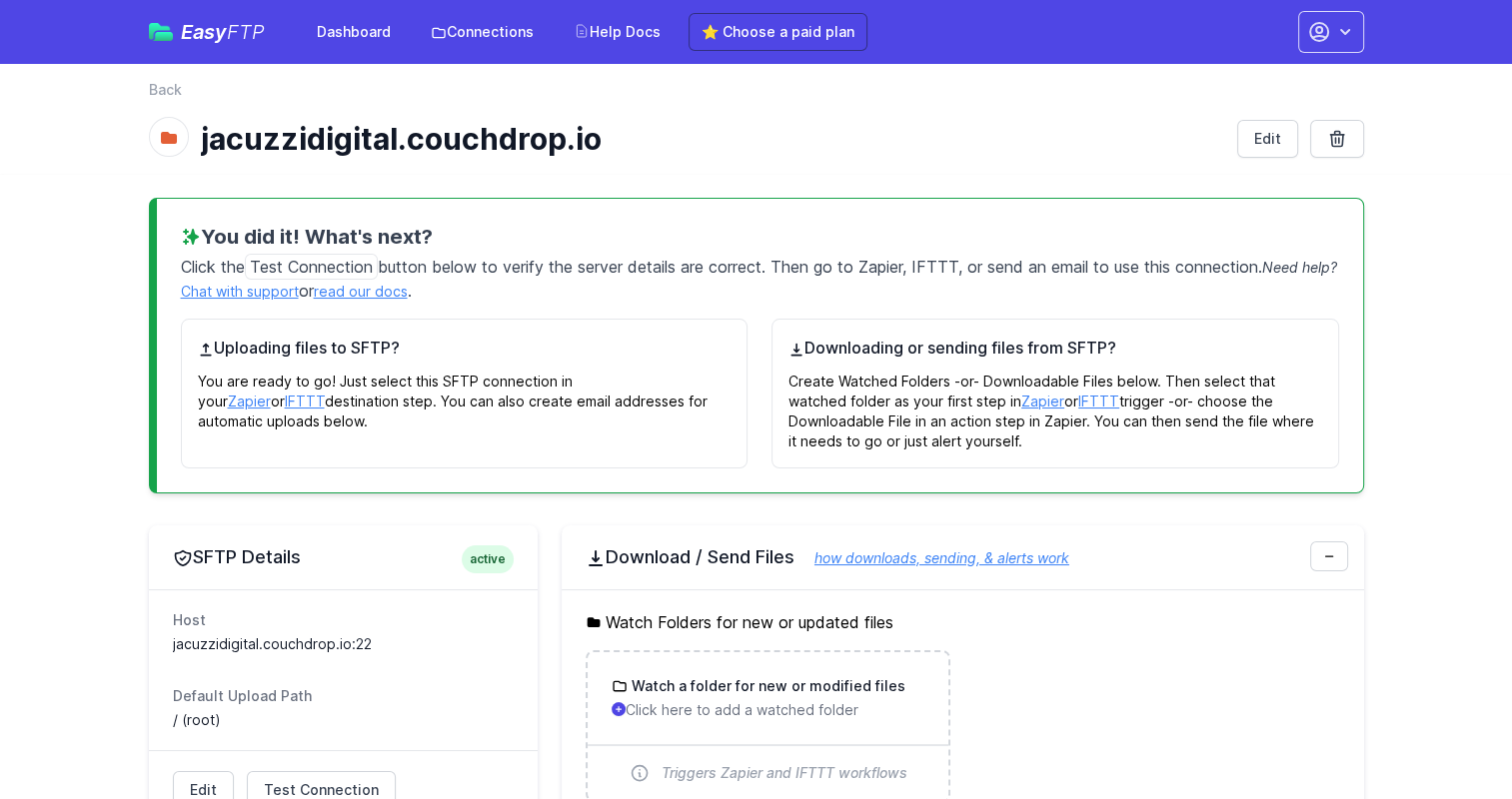 click on "how downloads, sending, & alerts work" at bounding box center (931, 557) 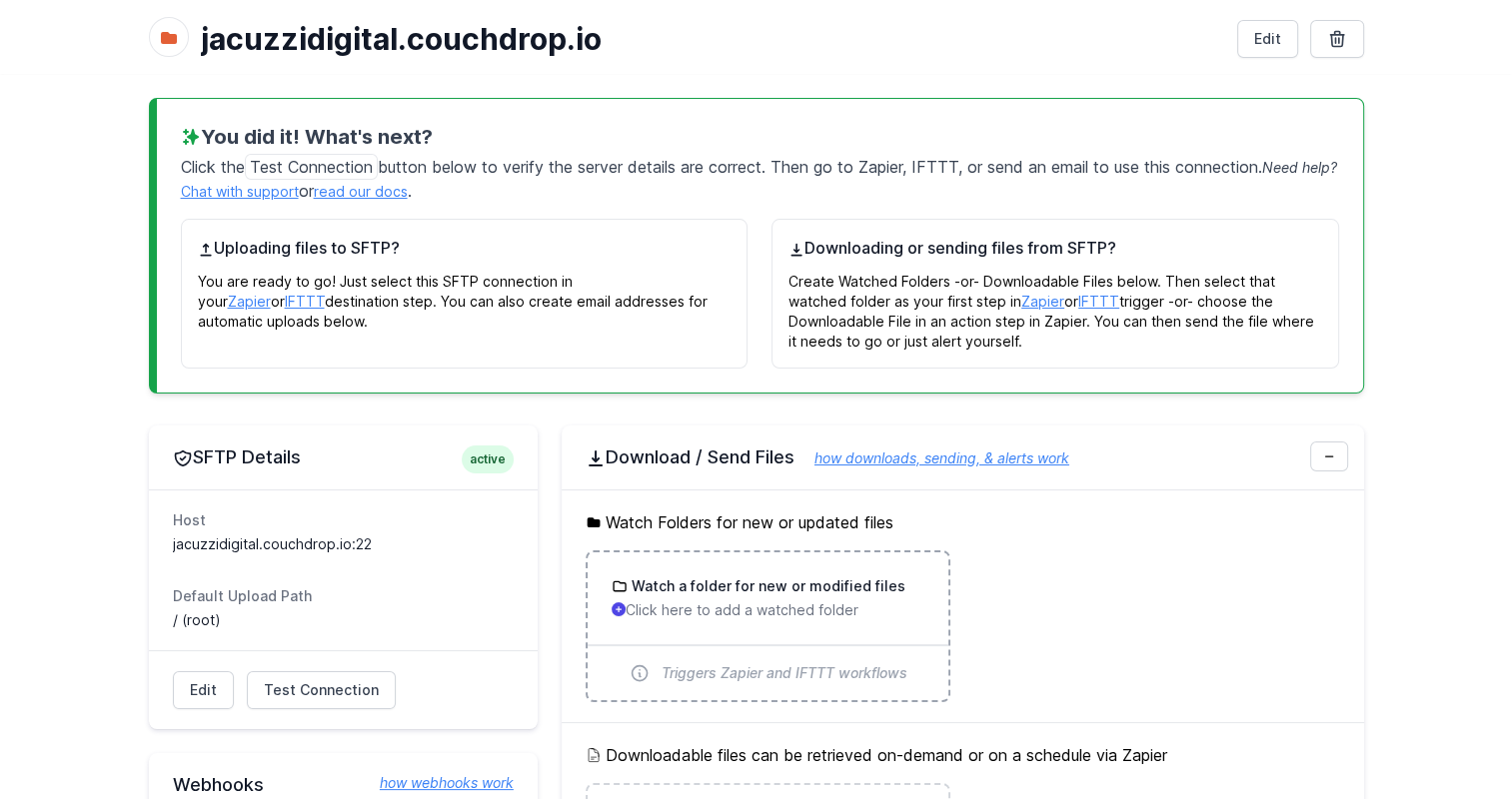 click on "Click here to add a watched folder" at bounding box center [767, 610] 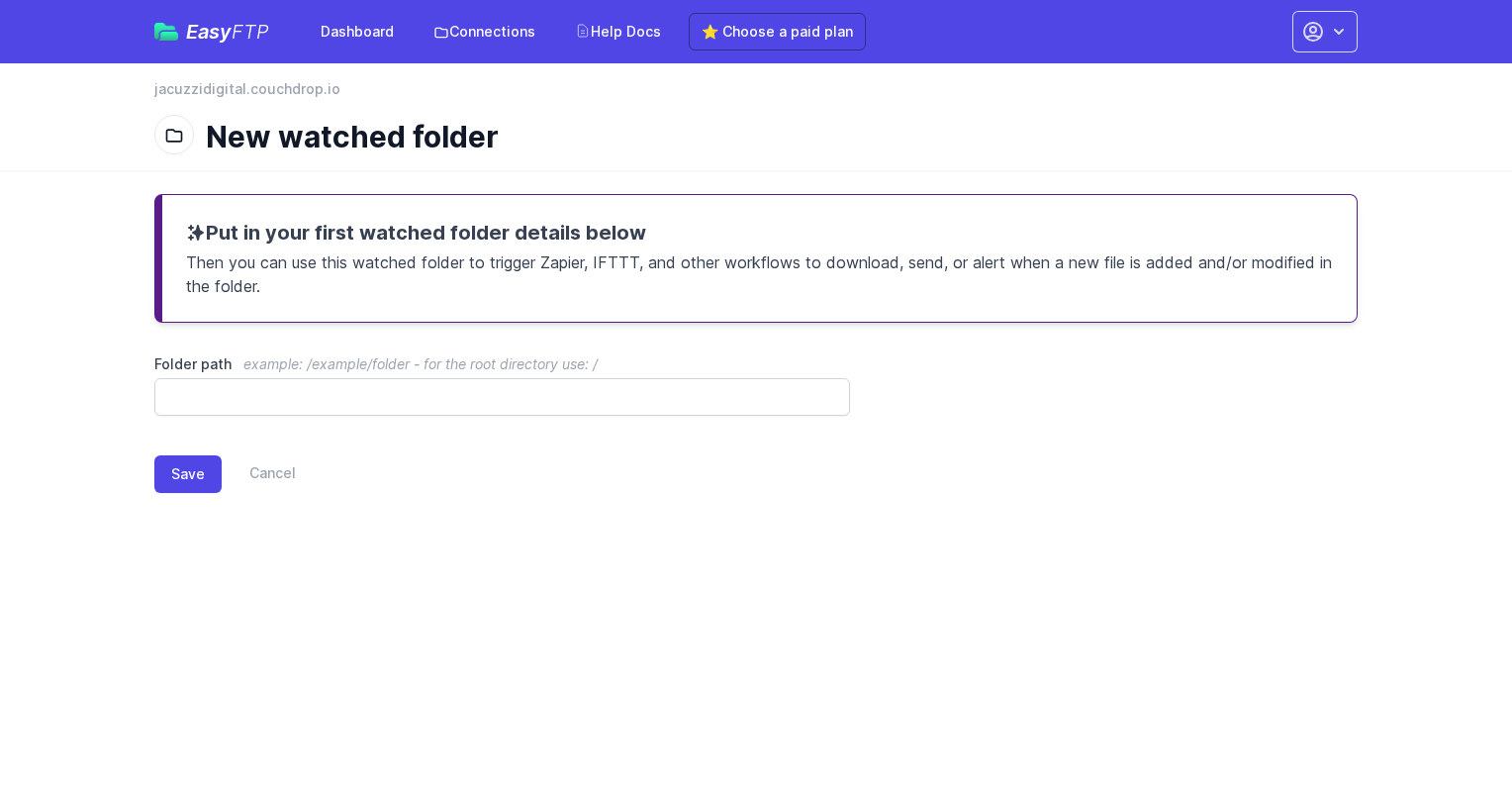 scroll, scrollTop: 0, scrollLeft: 0, axis: both 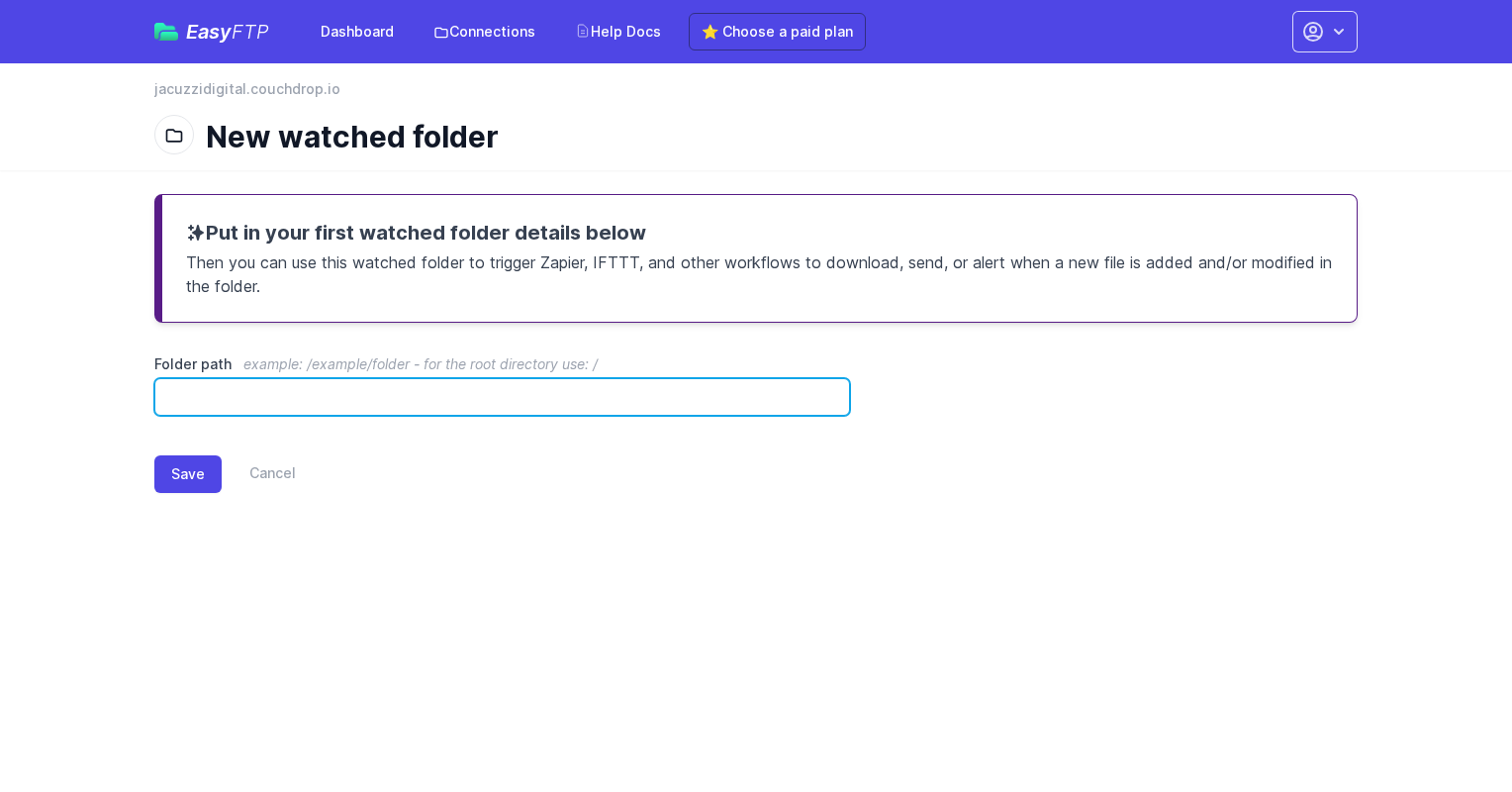click on "Folder path  example: /example/folder - for the root directory use: /" at bounding box center (502, 397) 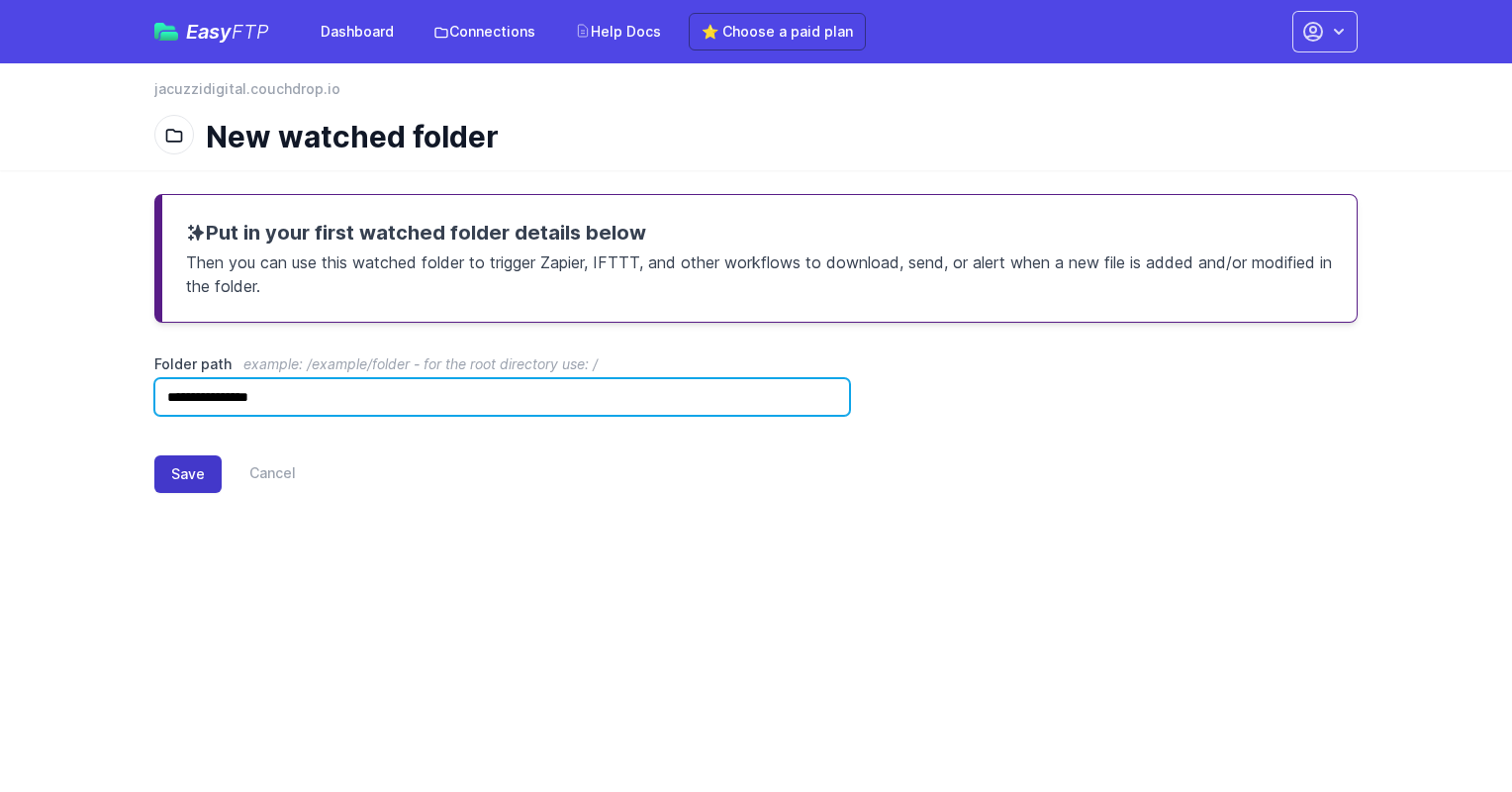 type on "**********" 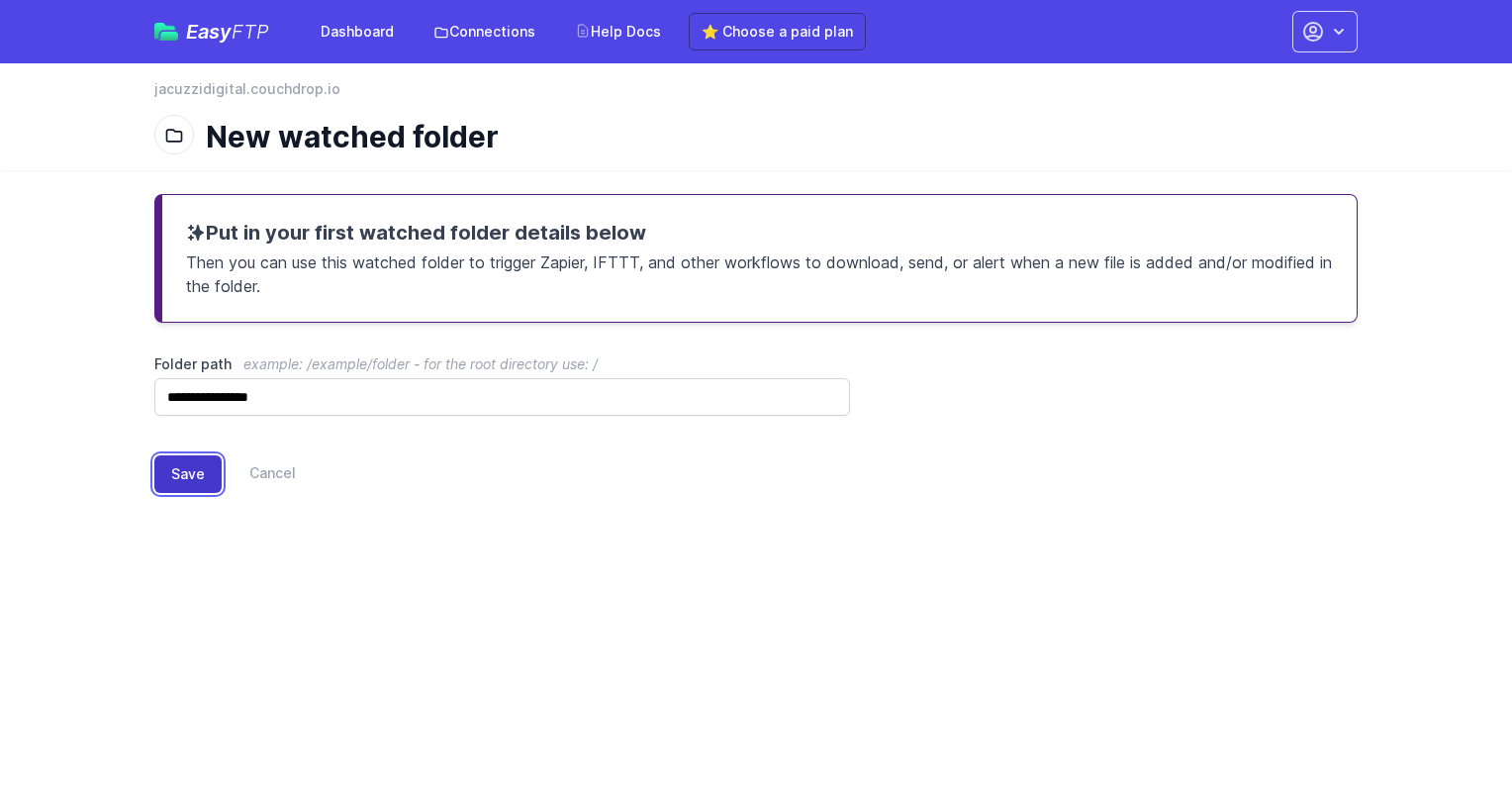 click on "Save" at bounding box center (188, 474) 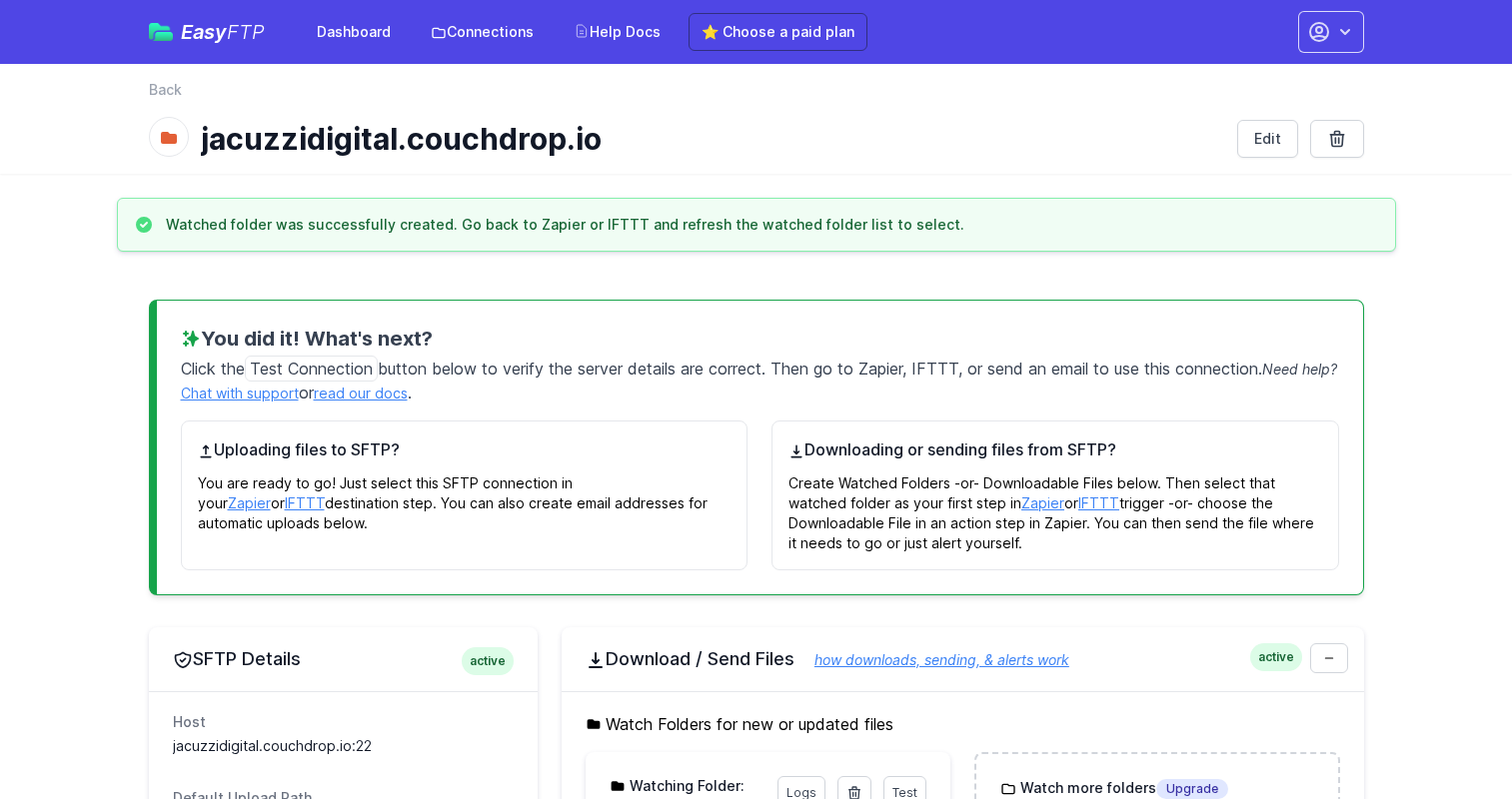 scroll, scrollTop: 0, scrollLeft: 0, axis: both 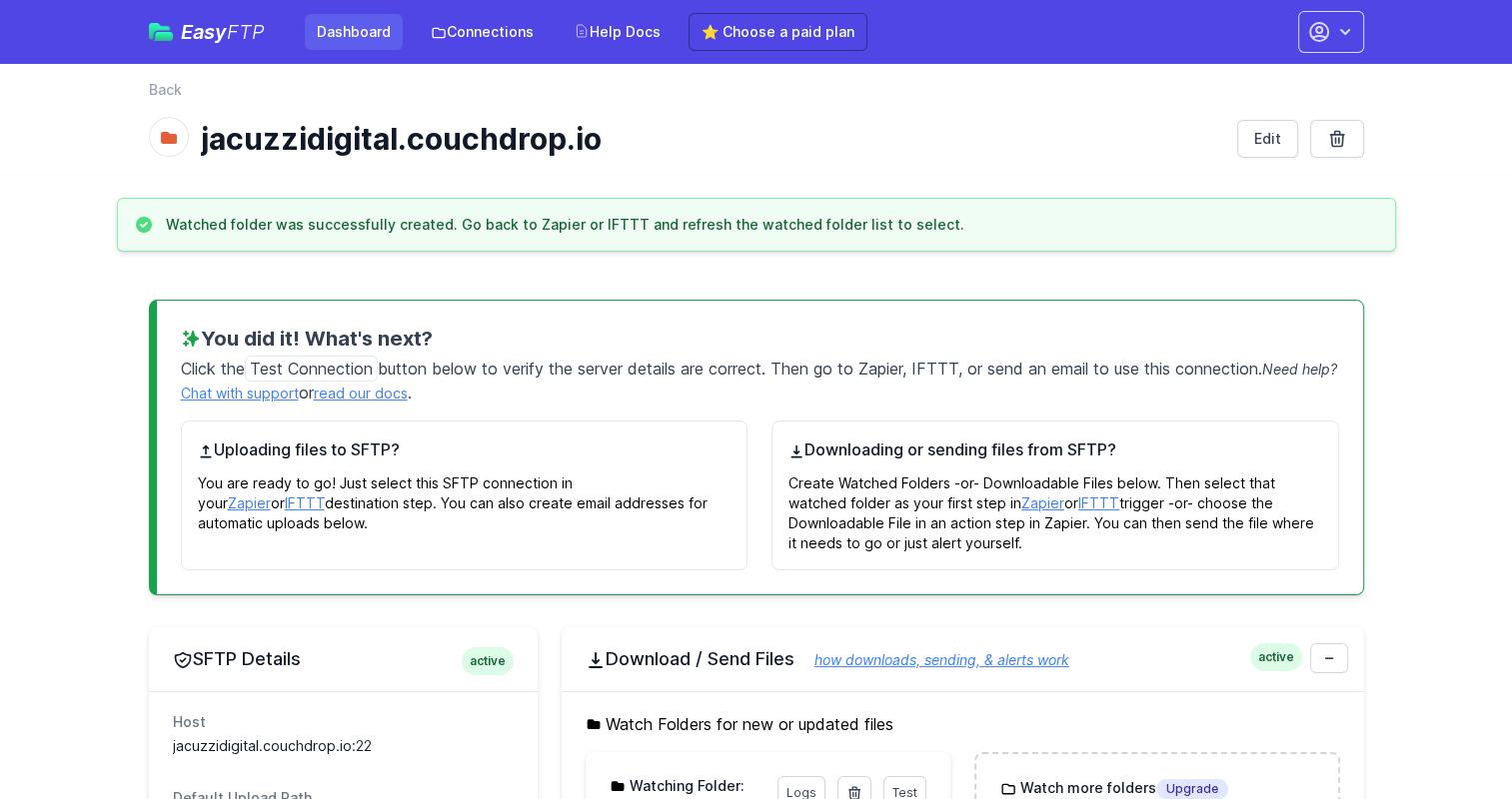click on "Dashboard" at bounding box center [354, 32] 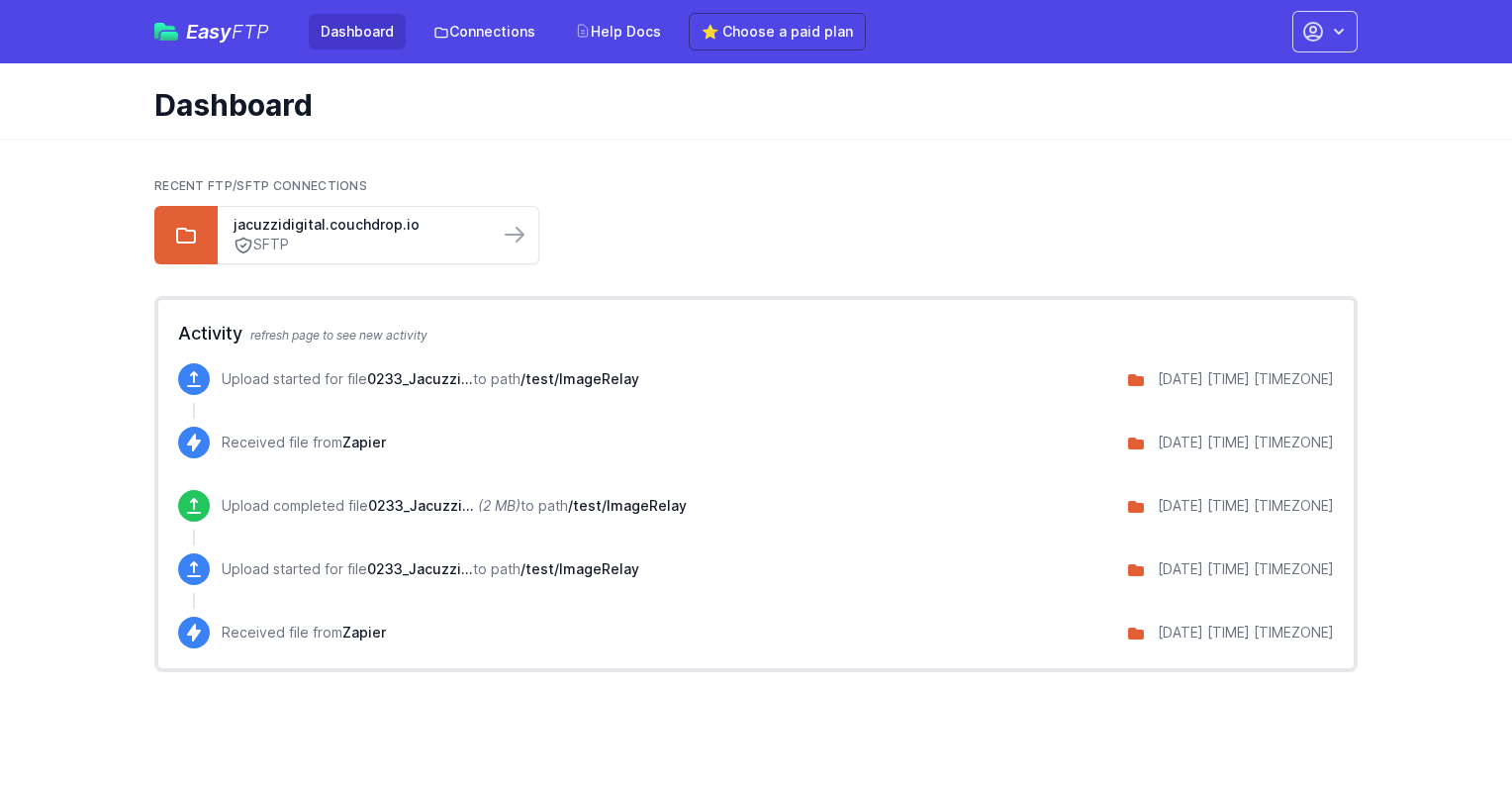scroll, scrollTop: 0, scrollLeft: 0, axis: both 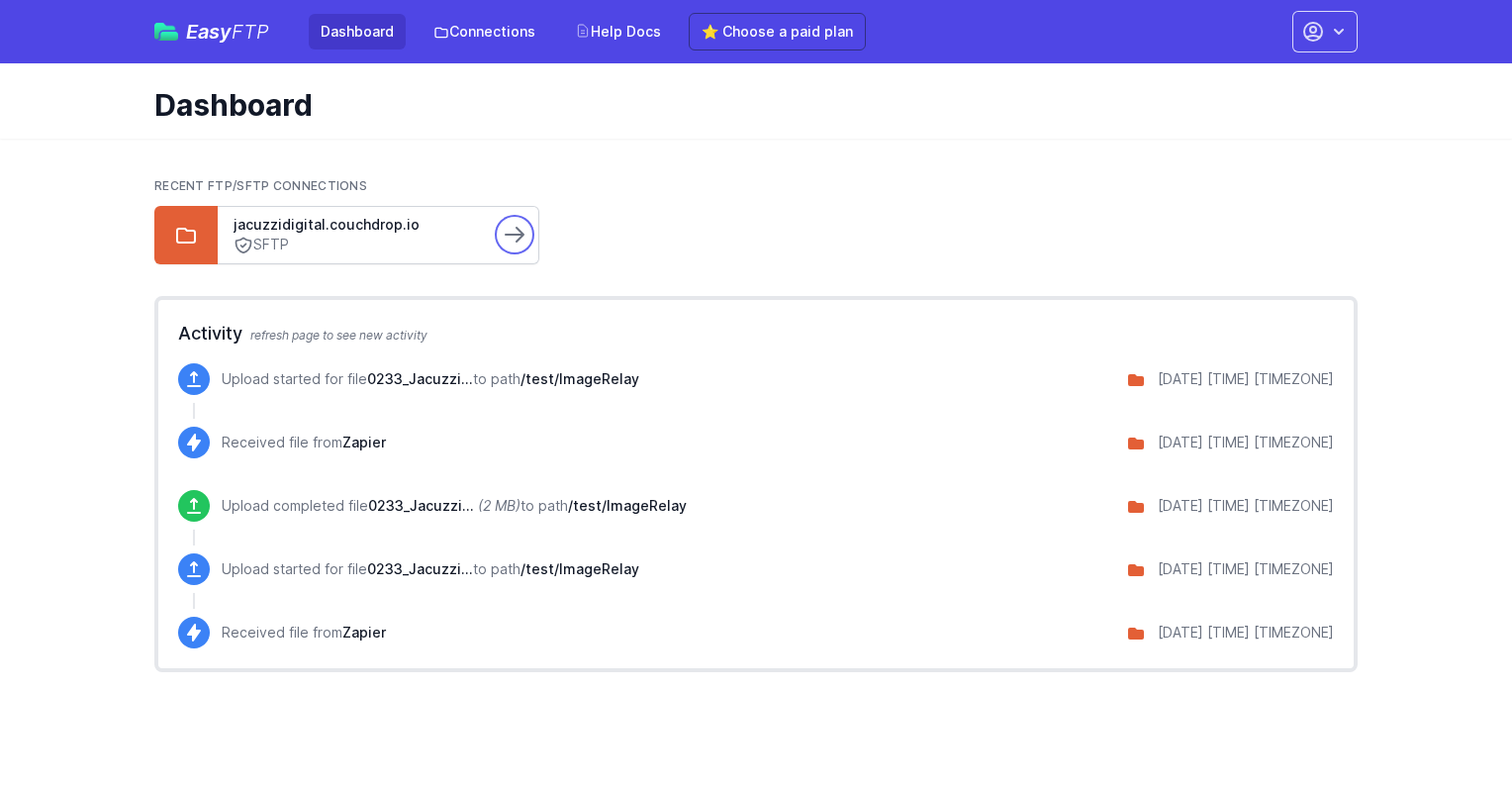 click at bounding box center (515, 235) 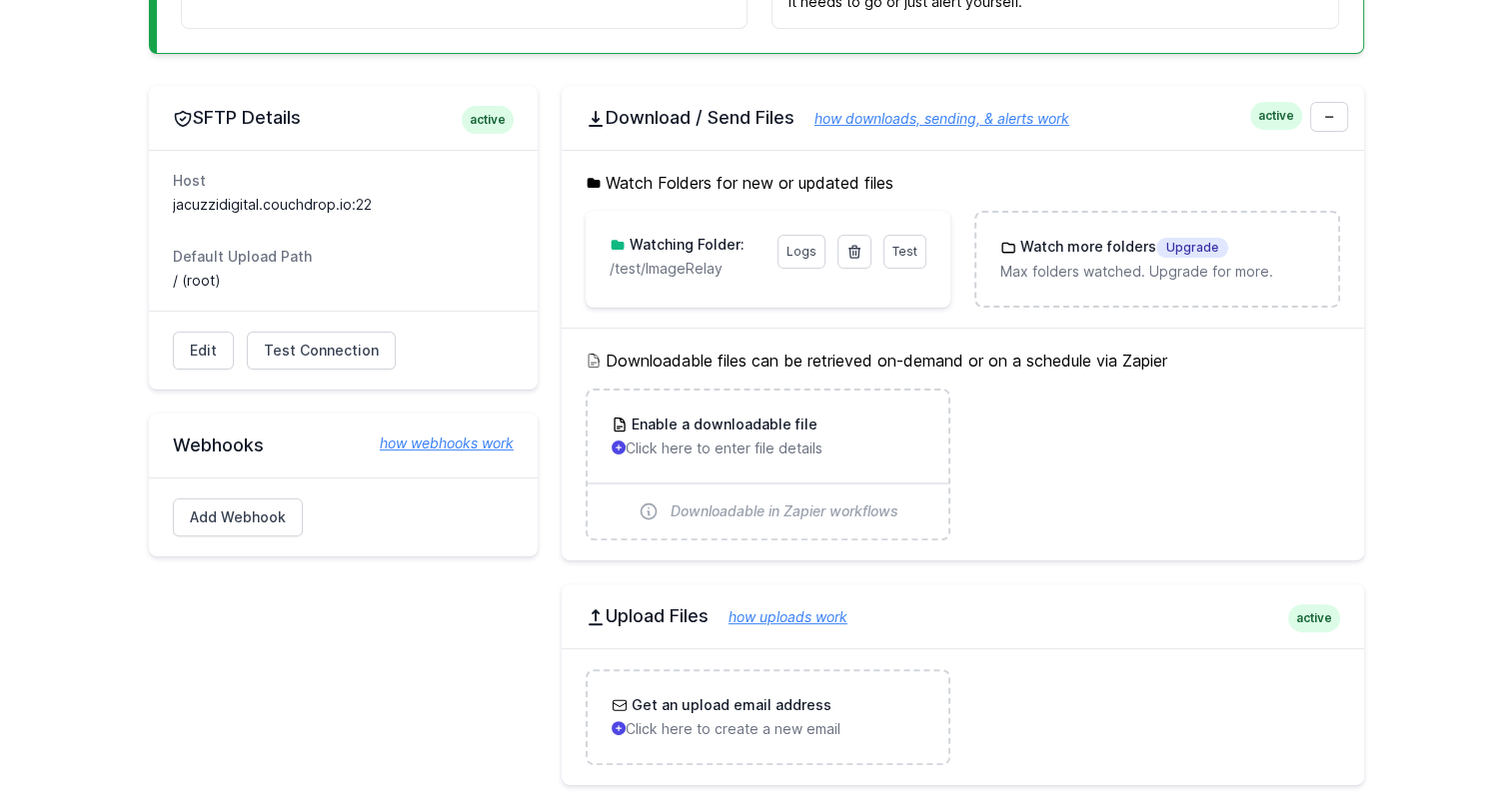 scroll, scrollTop: 404, scrollLeft: 0, axis: vertical 